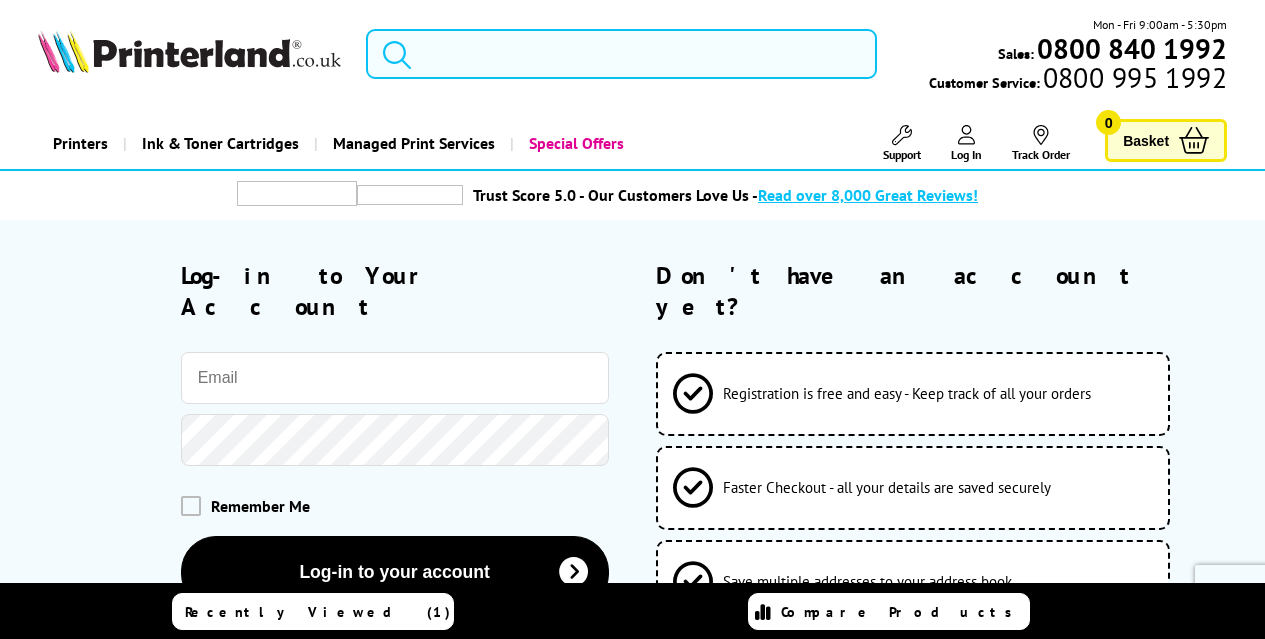scroll, scrollTop: 0, scrollLeft: 0, axis: both 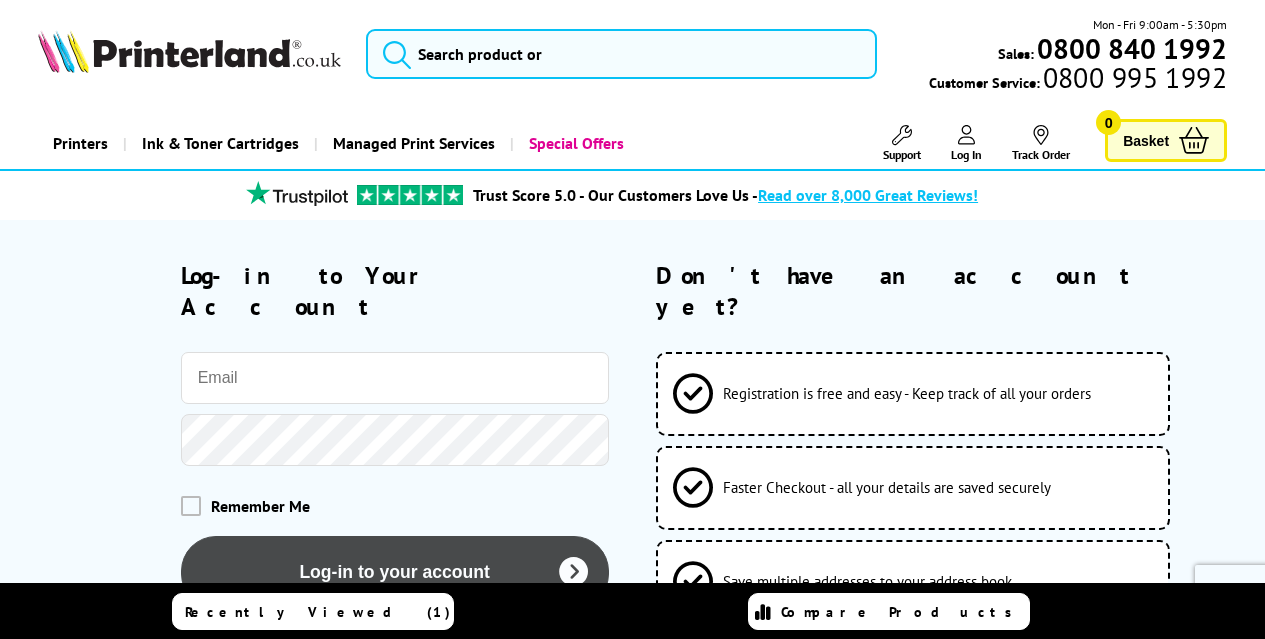 type on "mark@procom-it.com" 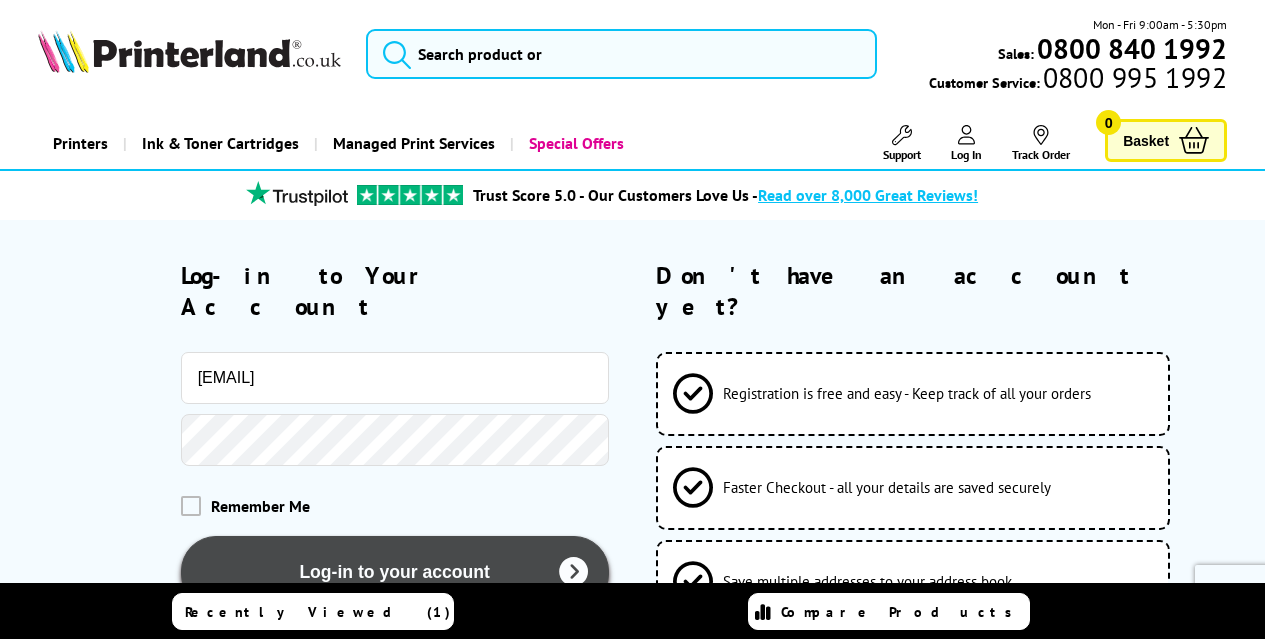 click on "Log-in to your account" at bounding box center (395, 572) 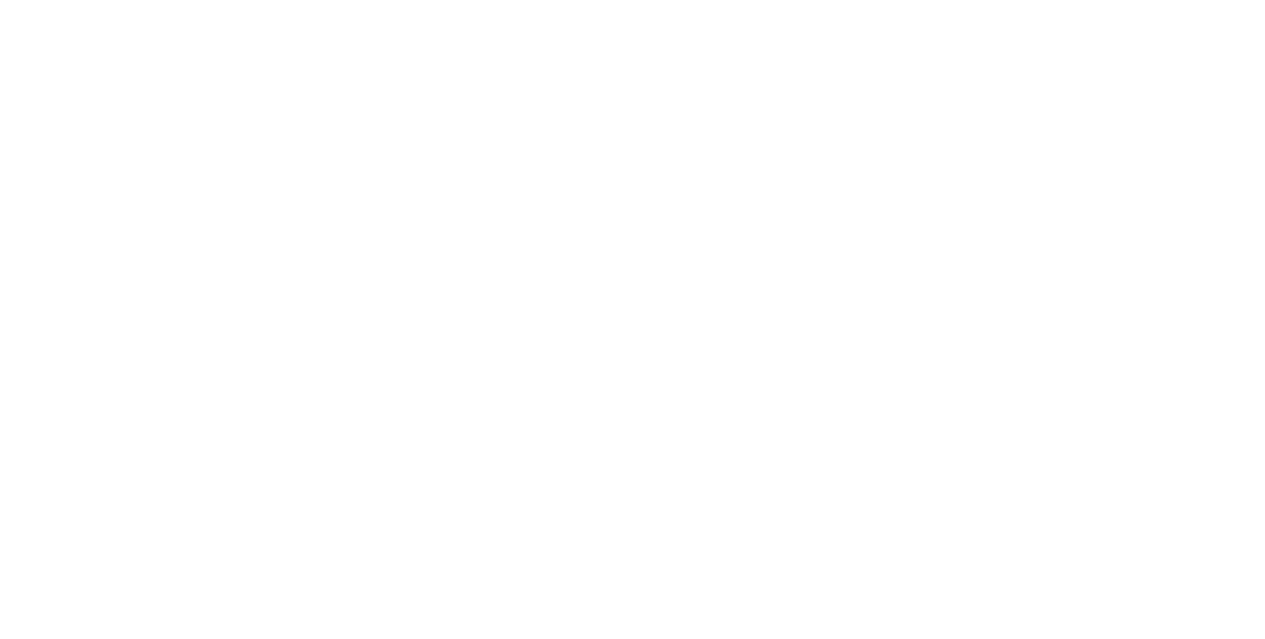scroll, scrollTop: 0, scrollLeft: 0, axis: both 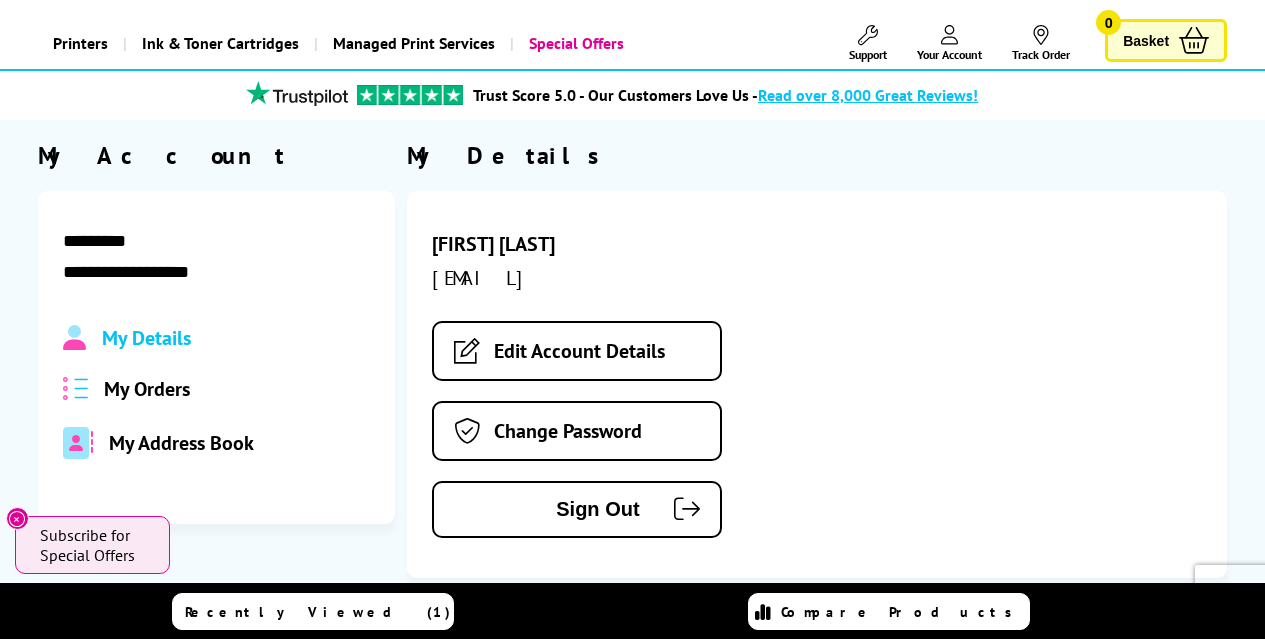 click on "My Orders" at bounding box center (147, 389) 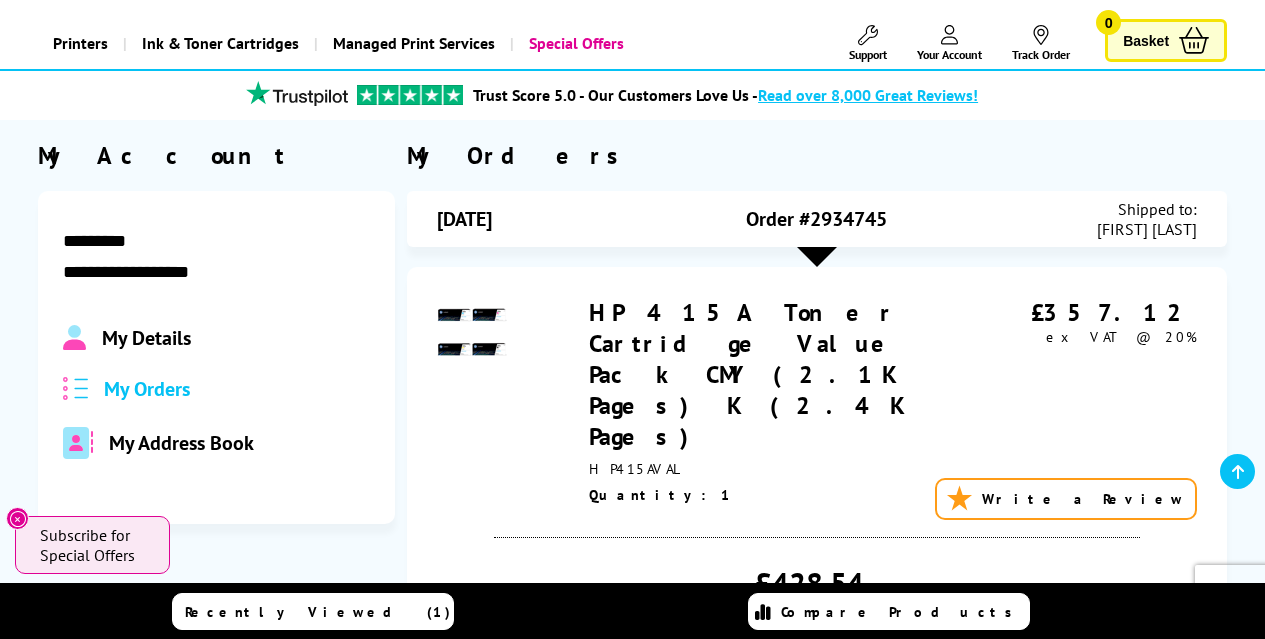 scroll, scrollTop: 200, scrollLeft: 0, axis: vertical 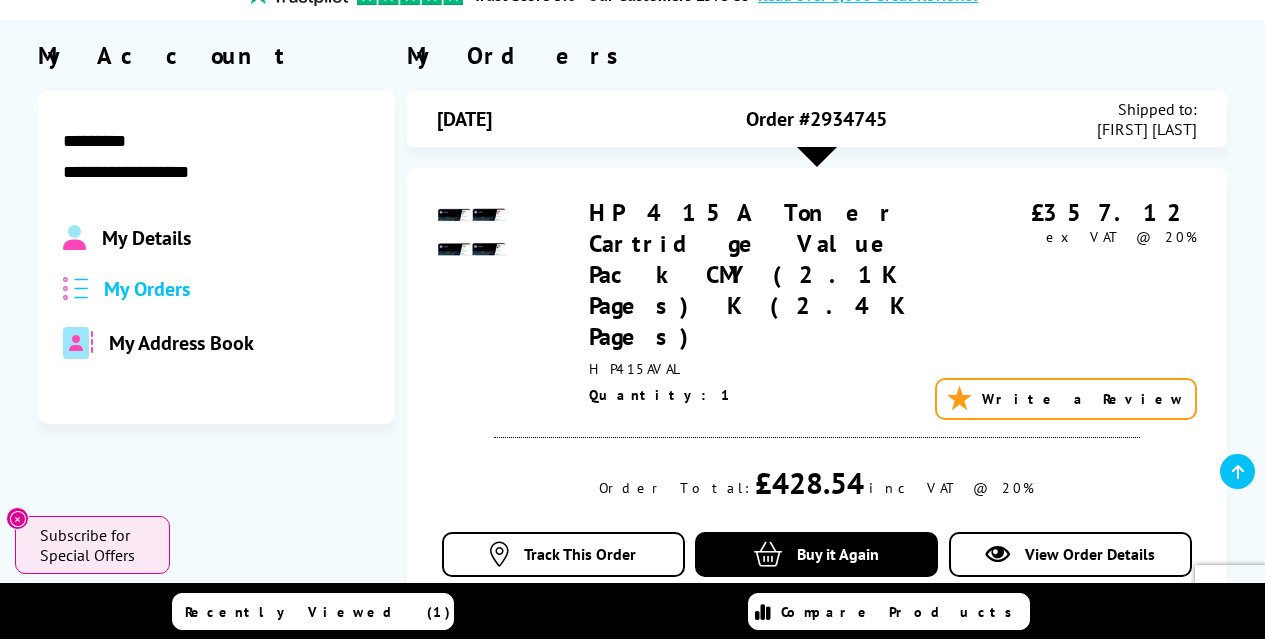 click on "HP 415A Toner Cartridge Value Pack CMY (2.1K Pages) K (2.4K Pages)" at bounding box center (748, 274) 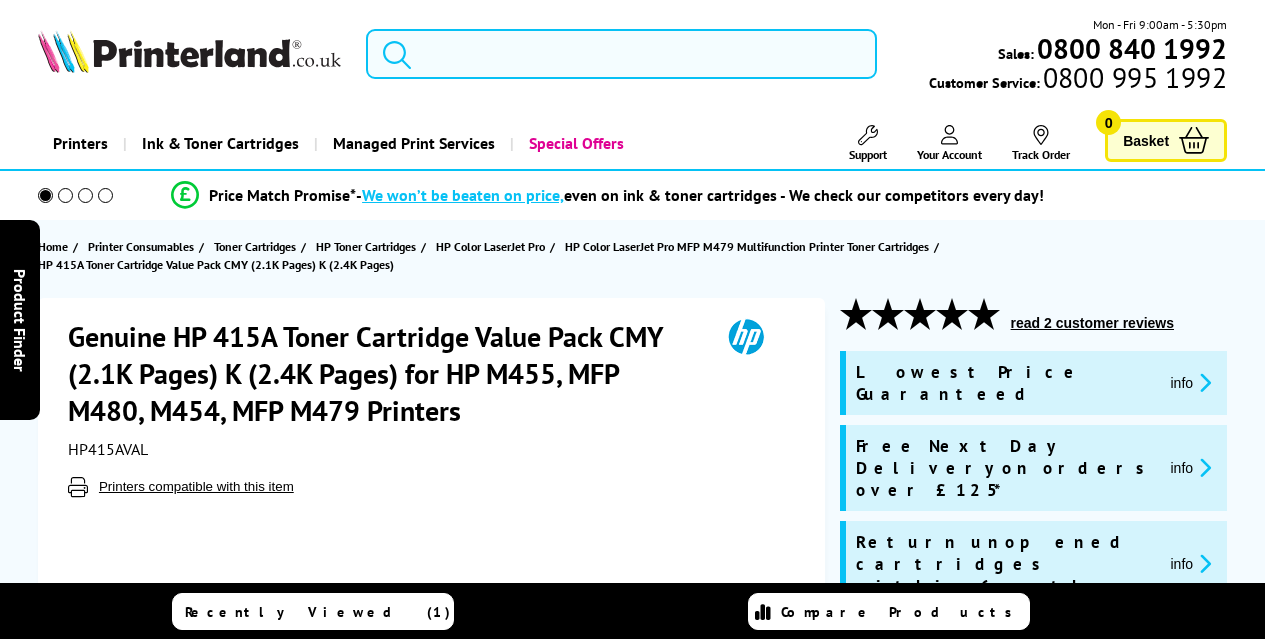 scroll, scrollTop: 0, scrollLeft: 0, axis: both 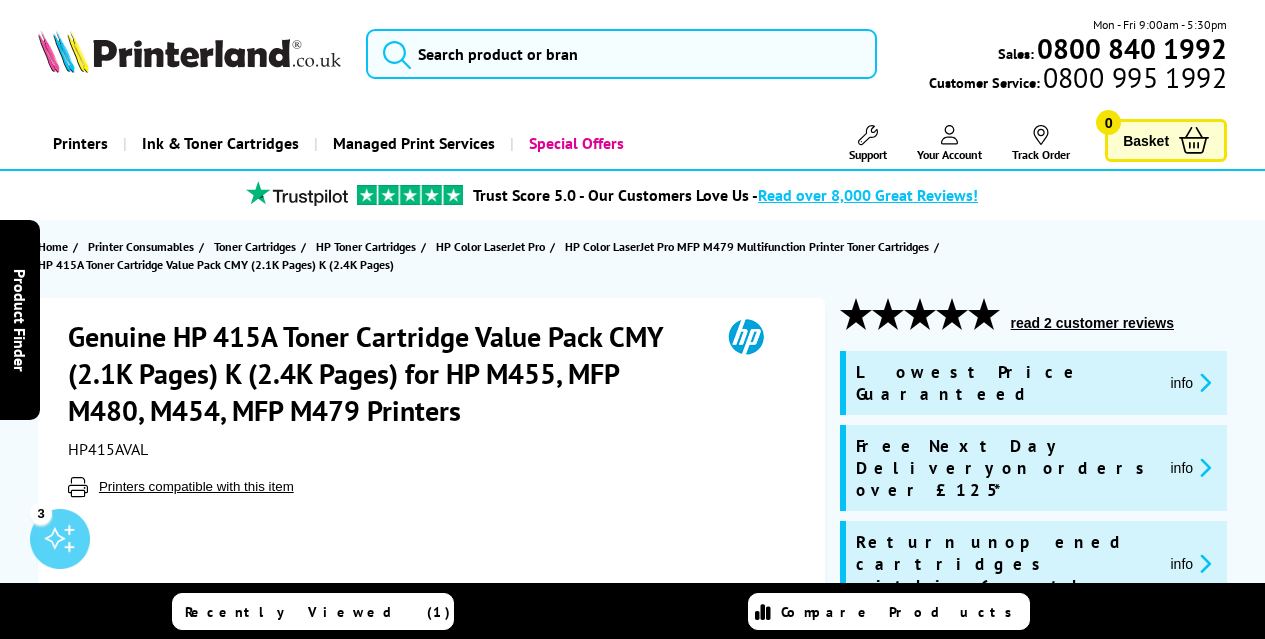 click 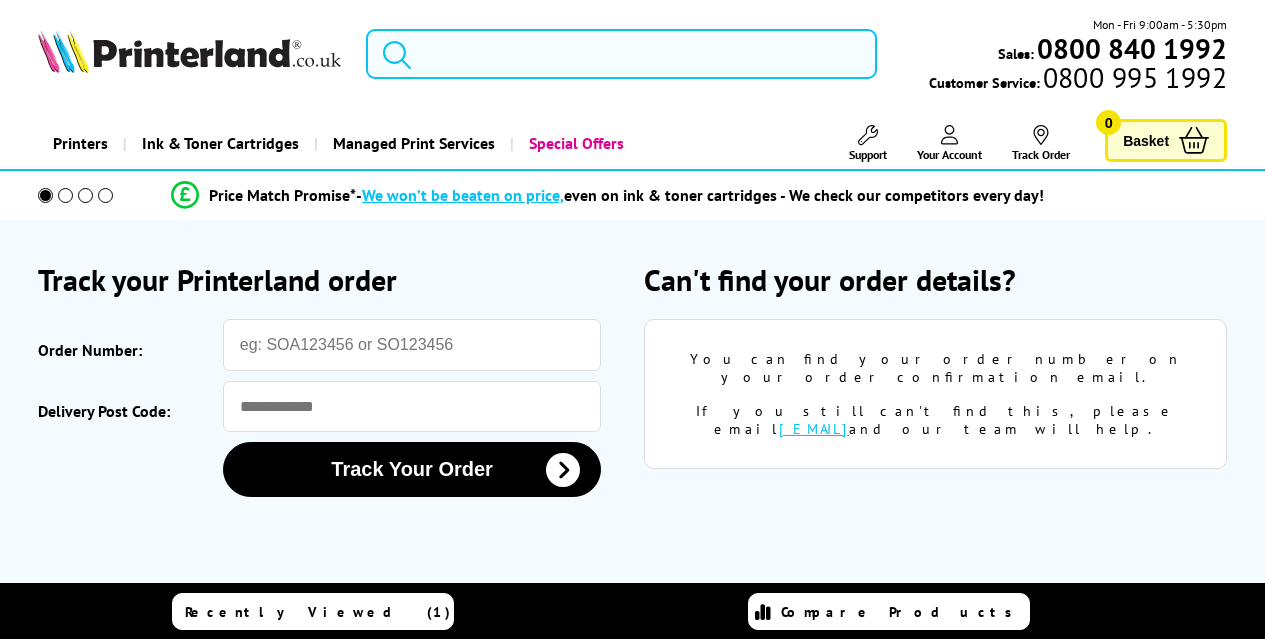 scroll, scrollTop: 0, scrollLeft: 0, axis: both 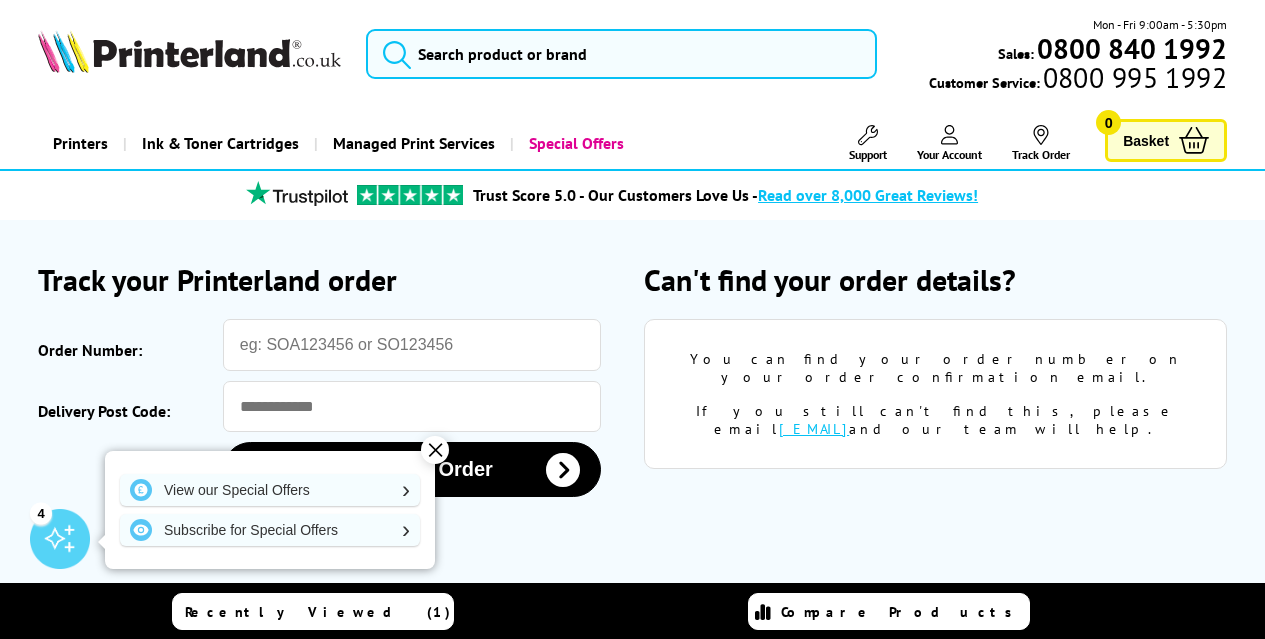 click on "Your Account" at bounding box center [949, 154] 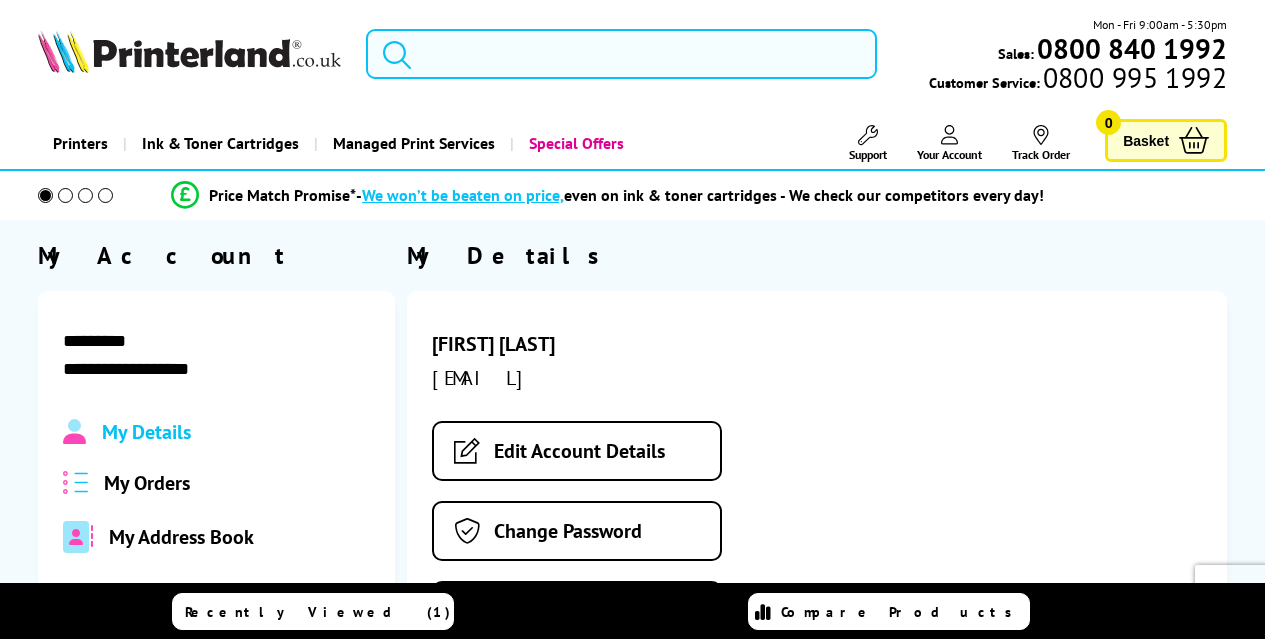 scroll, scrollTop: 0, scrollLeft: 0, axis: both 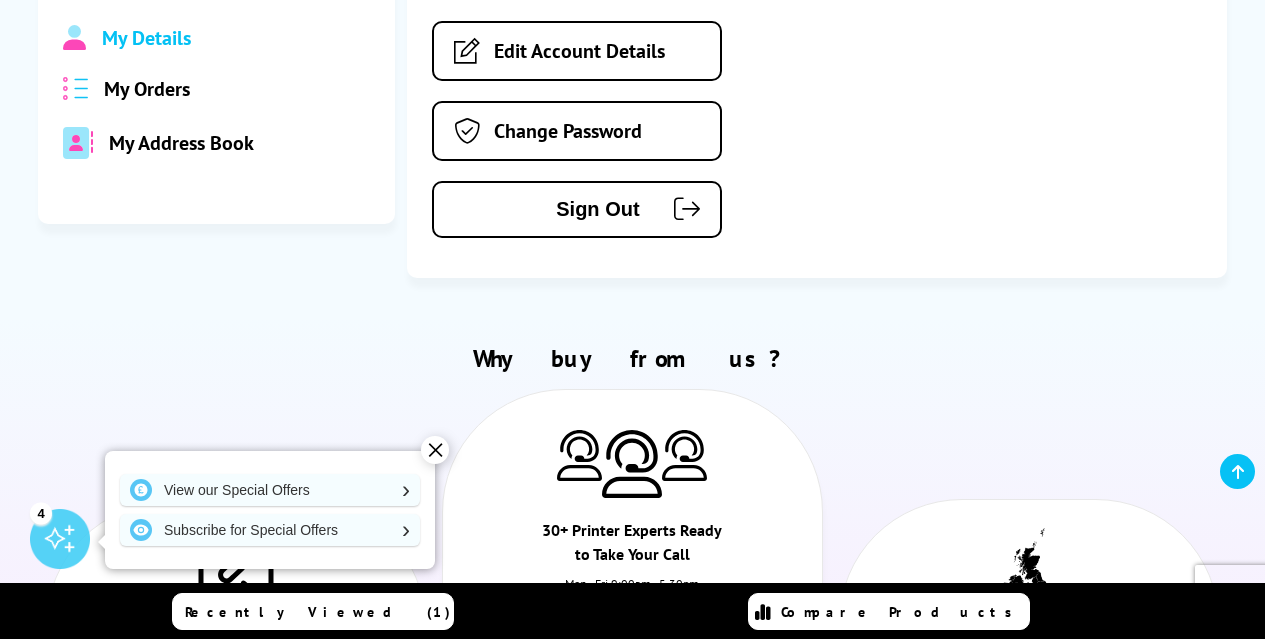 click on "My Orders" at bounding box center (147, 89) 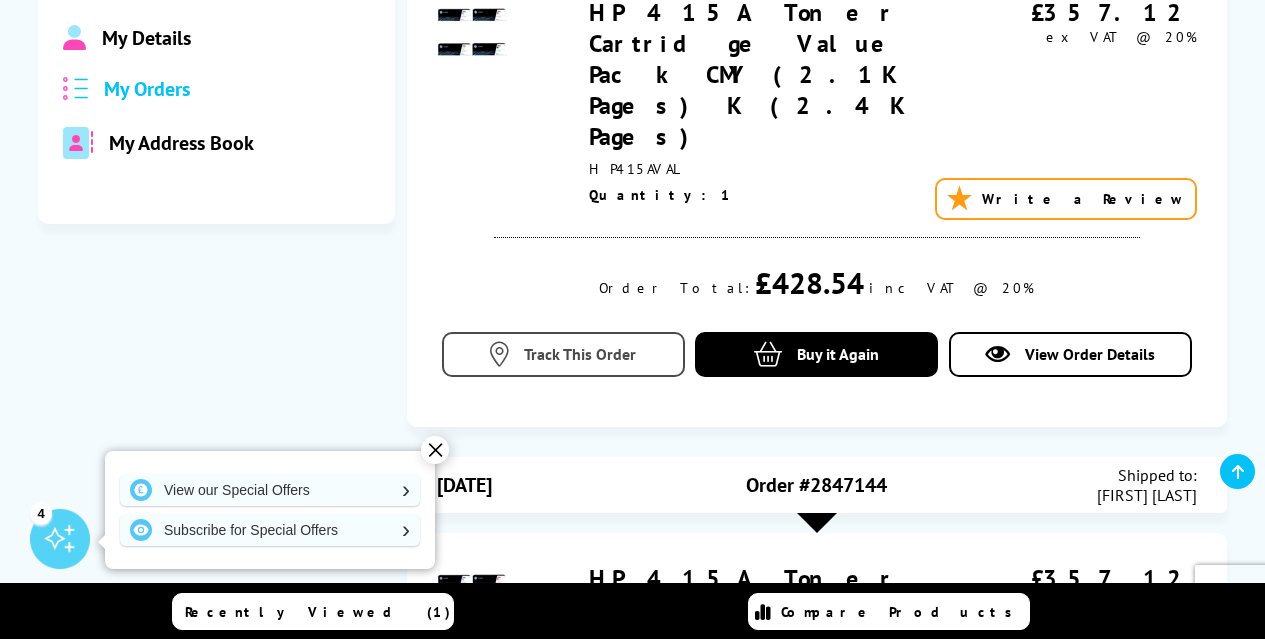 click on "Track This Order" at bounding box center (580, 354) 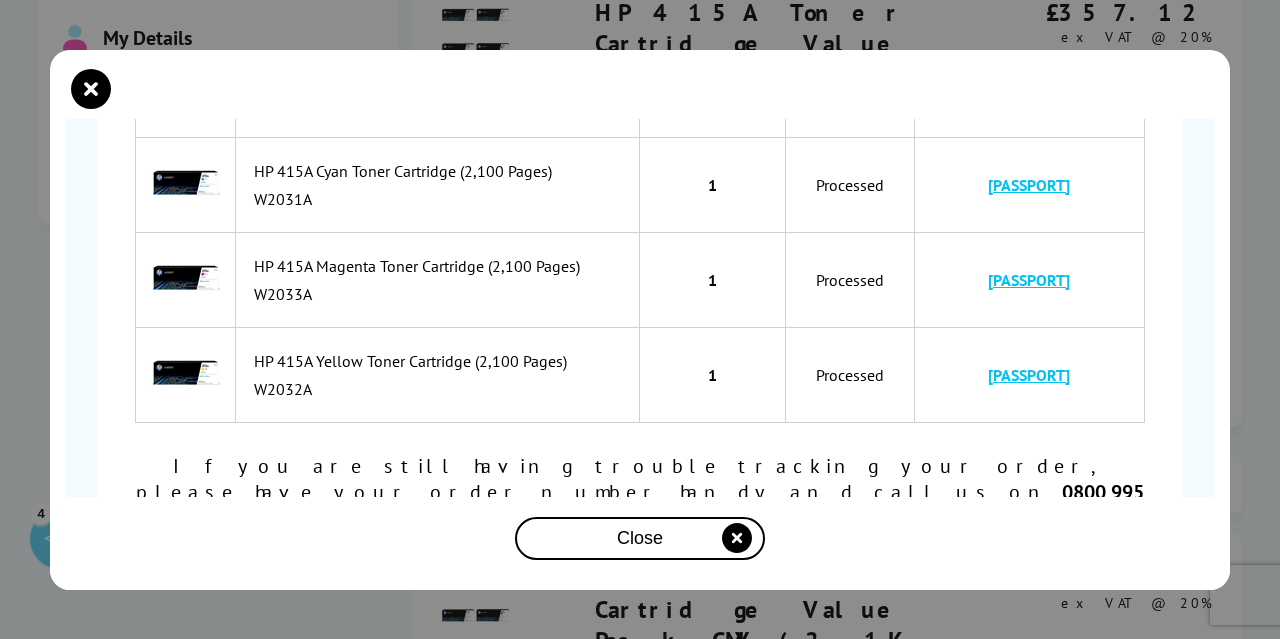 scroll, scrollTop: 391, scrollLeft: 0, axis: vertical 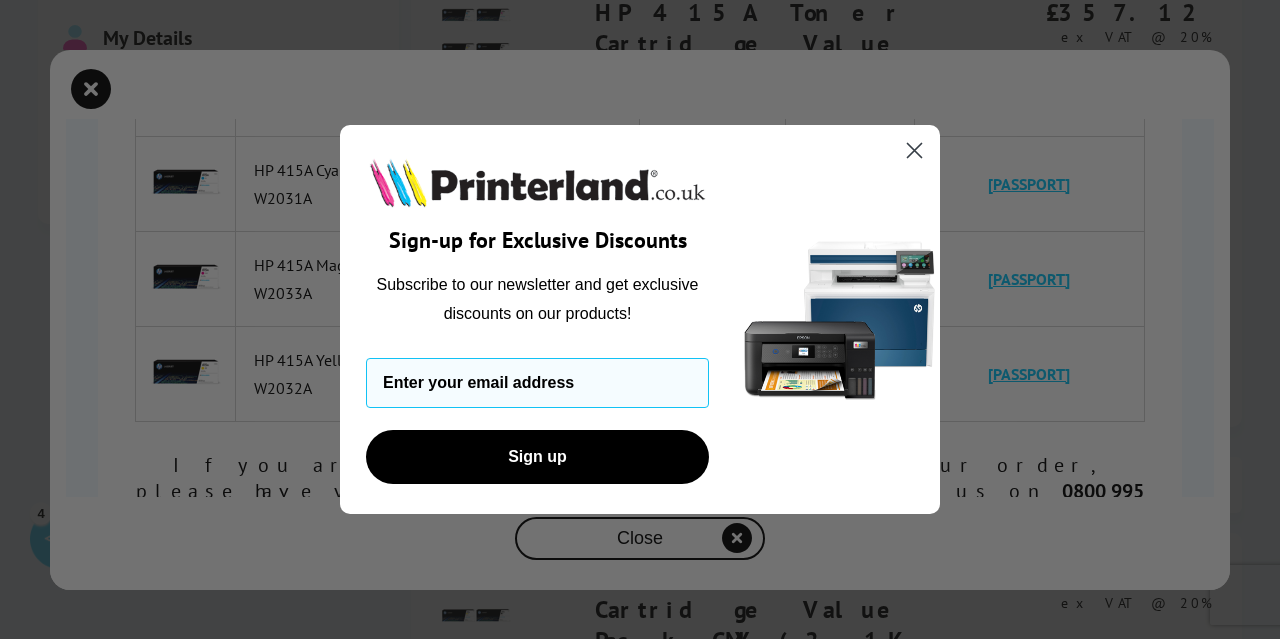 click 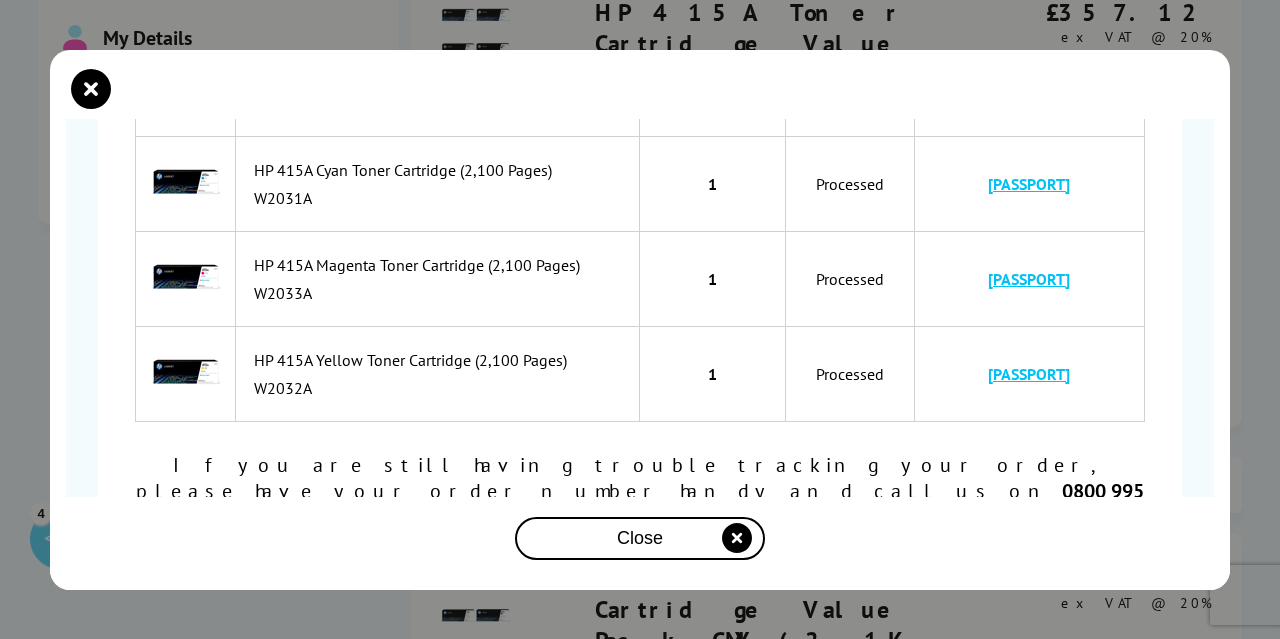 click on "[ALPHANUMERIC_ID]" at bounding box center (1029, 184) 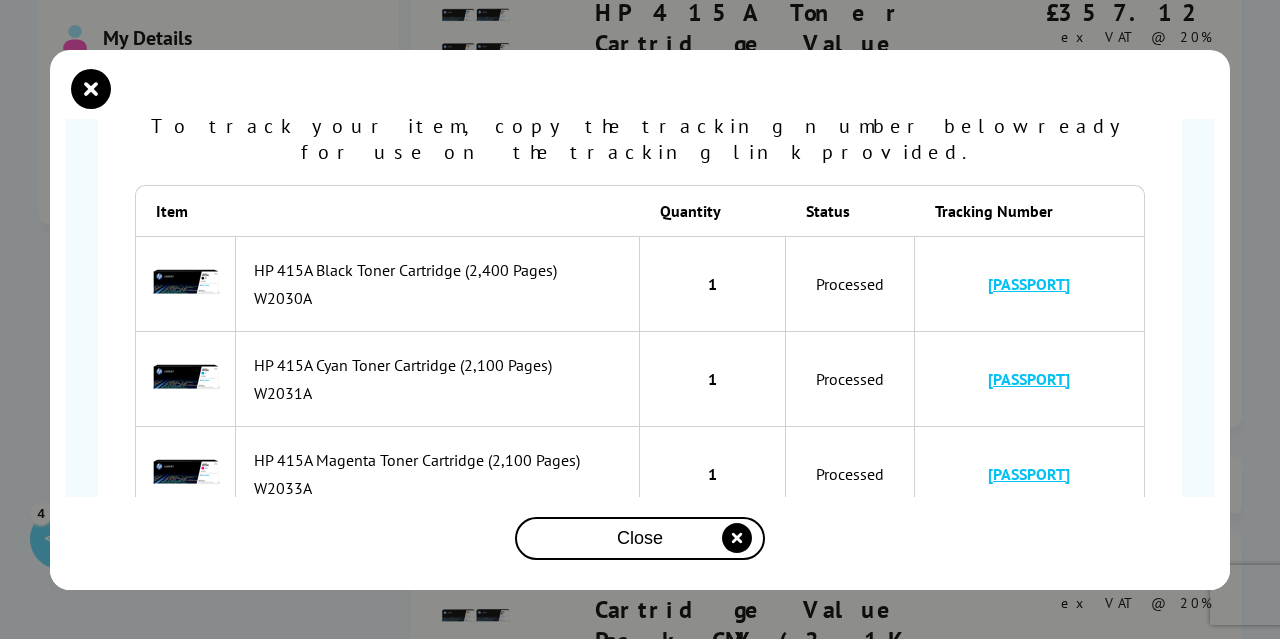 scroll, scrollTop: 191, scrollLeft: 0, axis: vertical 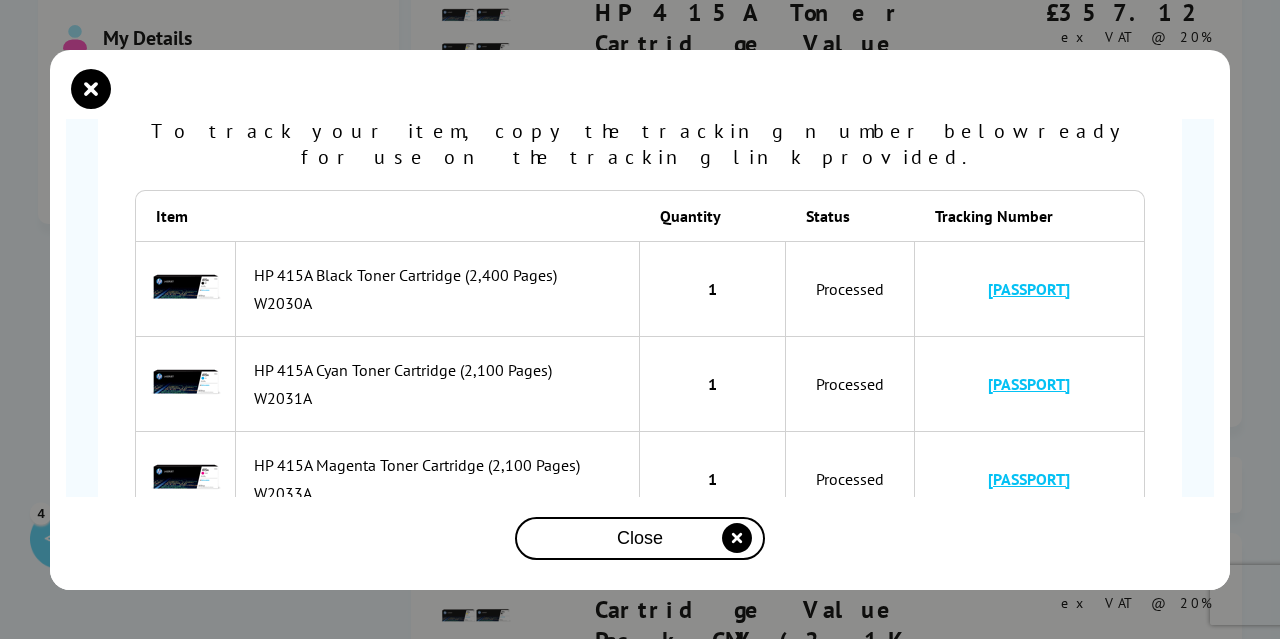 click on "1ZC7V658D912662151" at bounding box center (1029, 289) 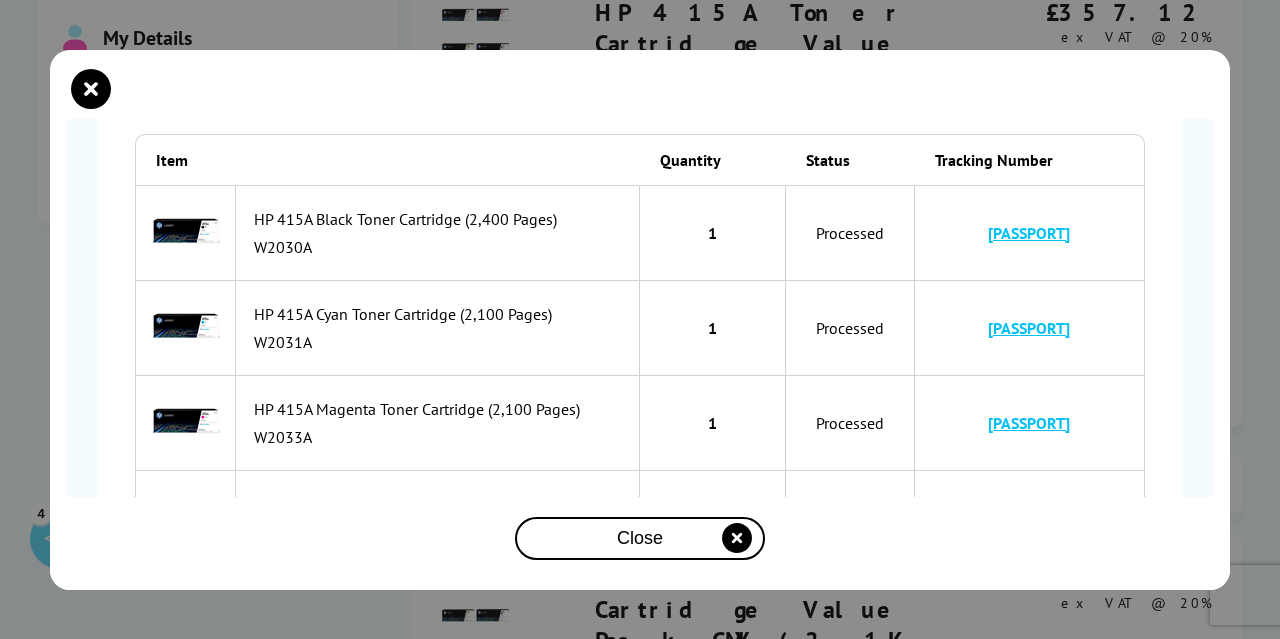 scroll, scrollTop: 291, scrollLeft: 0, axis: vertical 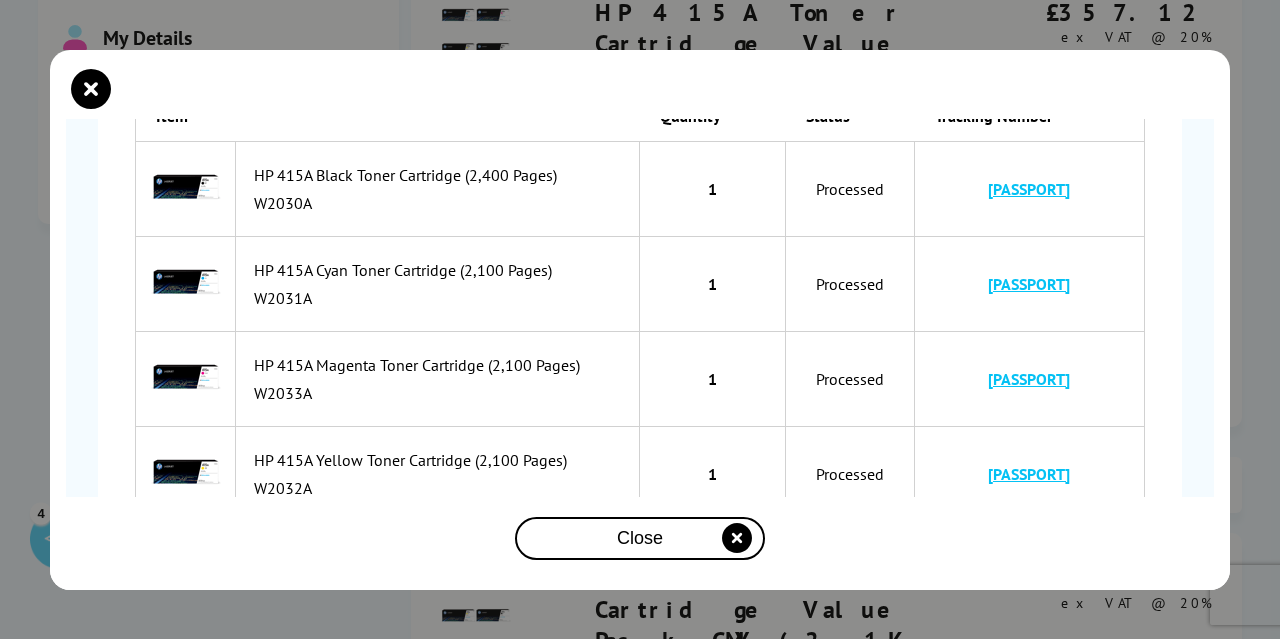 click on "1ZC7V658D912662151" at bounding box center (1029, 474) 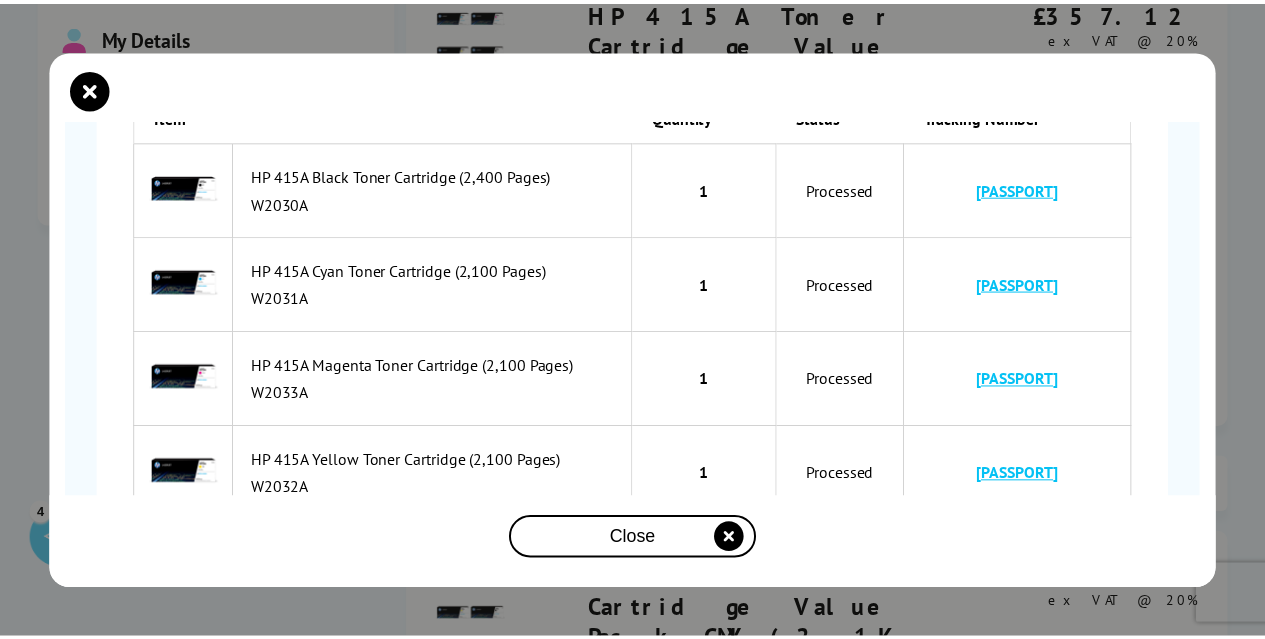 scroll, scrollTop: 0, scrollLeft: 0, axis: both 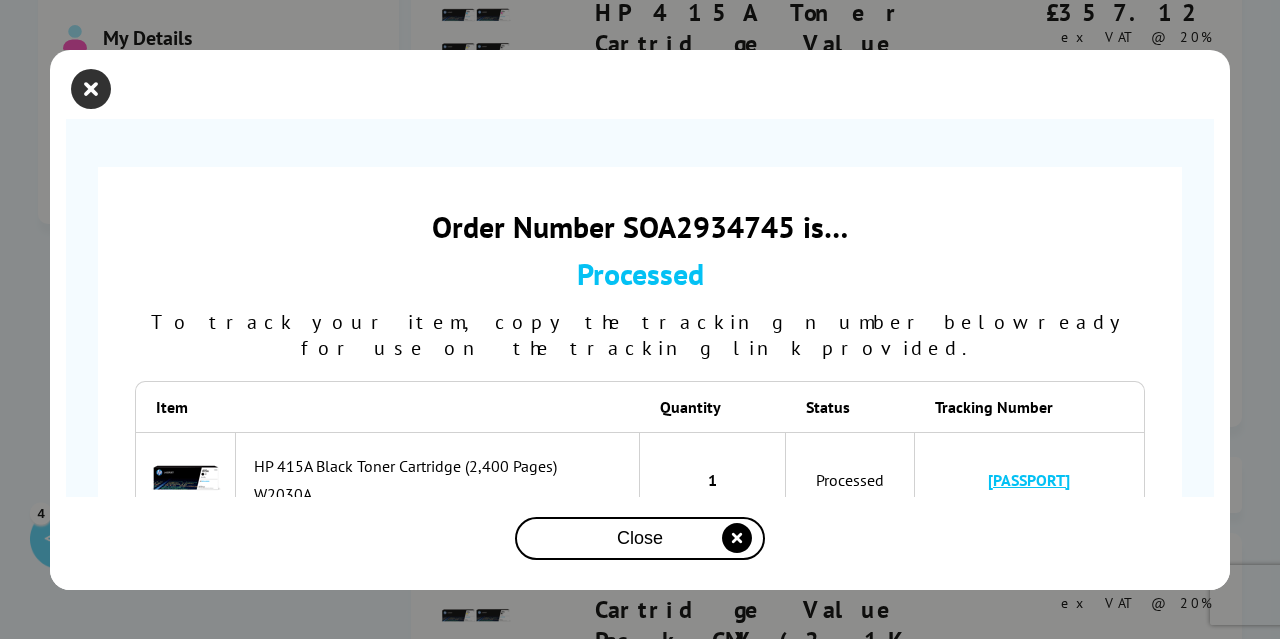 click at bounding box center [91, 89] 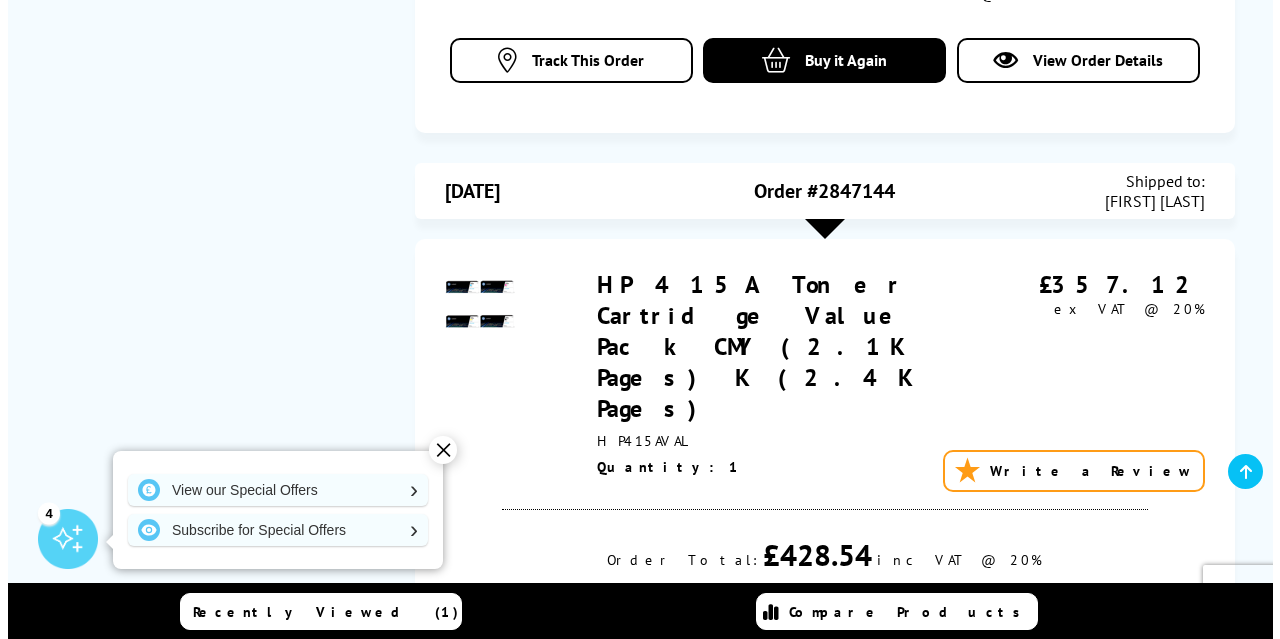 scroll, scrollTop: 700, scrollLeft: 0, axis: vertical 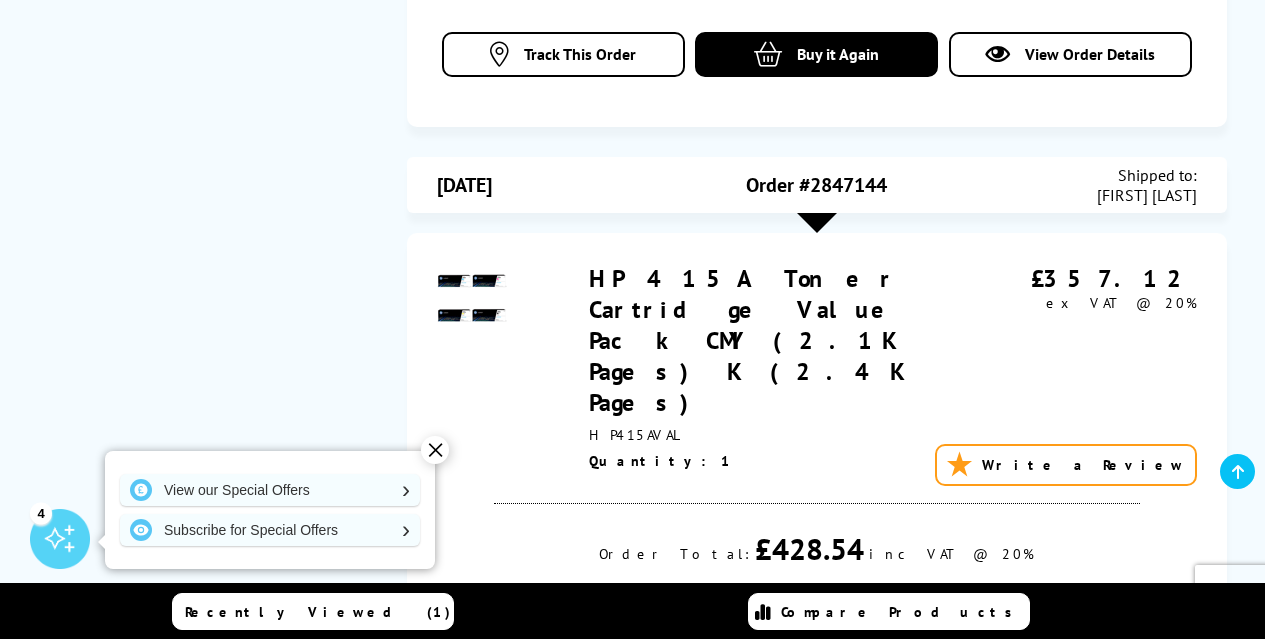 click on "Track This Order" at bounding box center [563, 620] 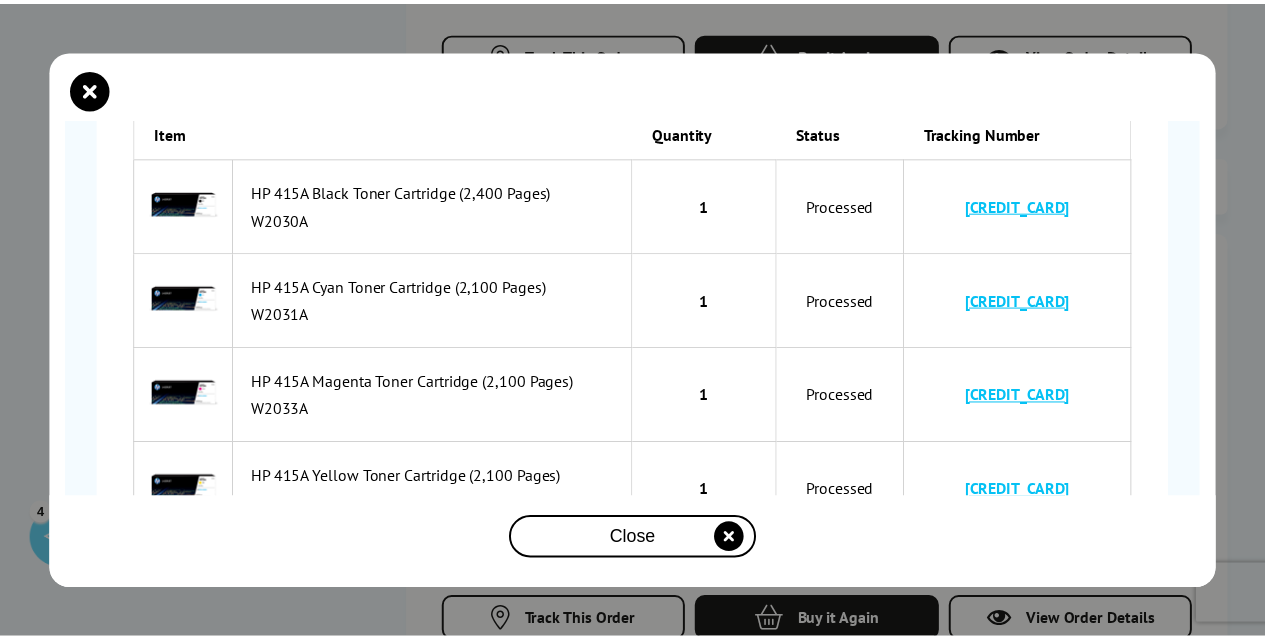scroll, scrollTop: 300, scrollLeft: 0, axis: vertical 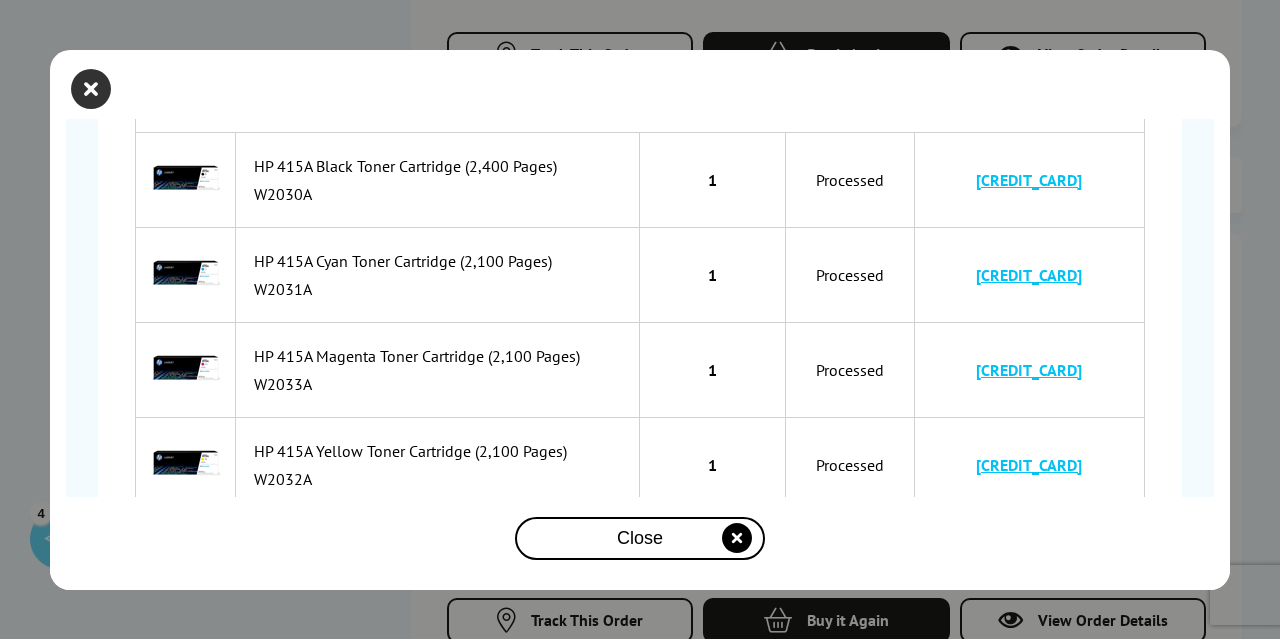 click at bounding box center [91, 89] 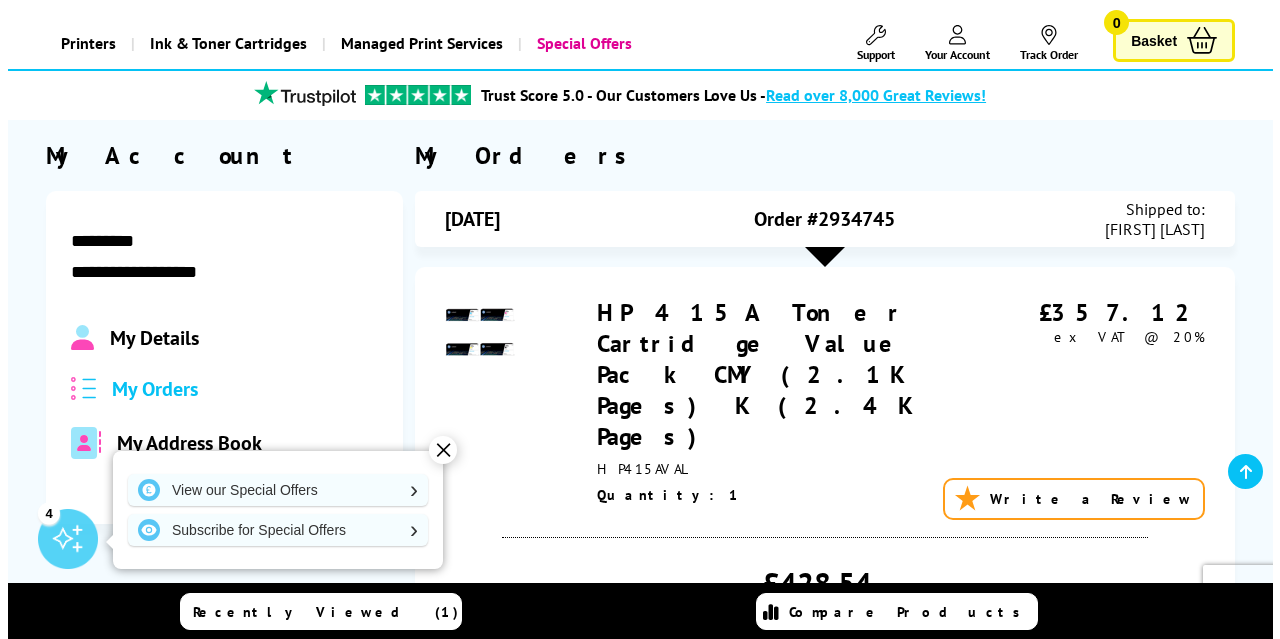 scroll, scrollTop: 200, scrollLeft: 0, axis: vertical 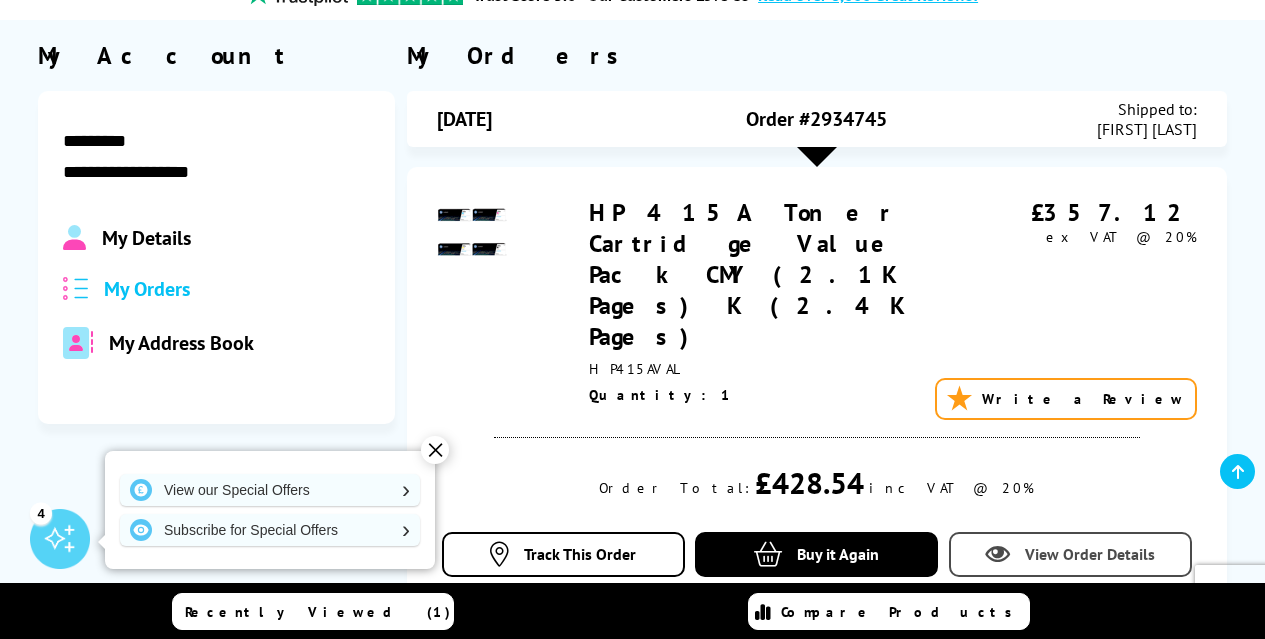 click on "View Order Details" at bounding box center (1070, 554) 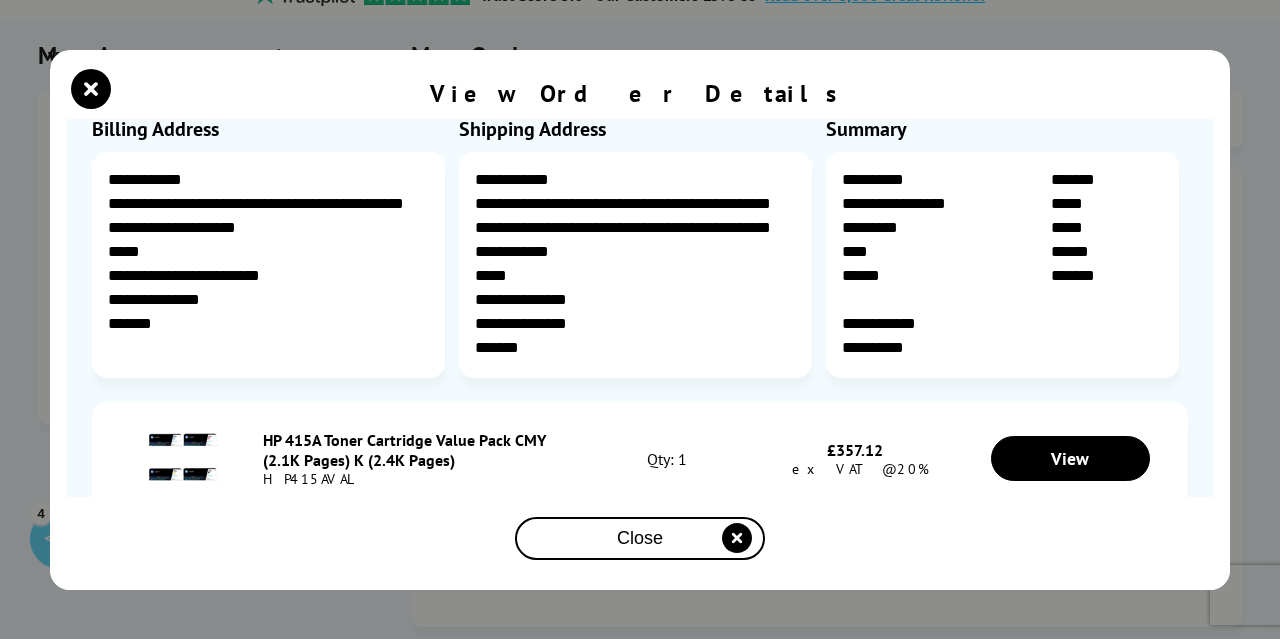 scroll, scrollTop: 158, scrollLeft: 0, axis: vertical 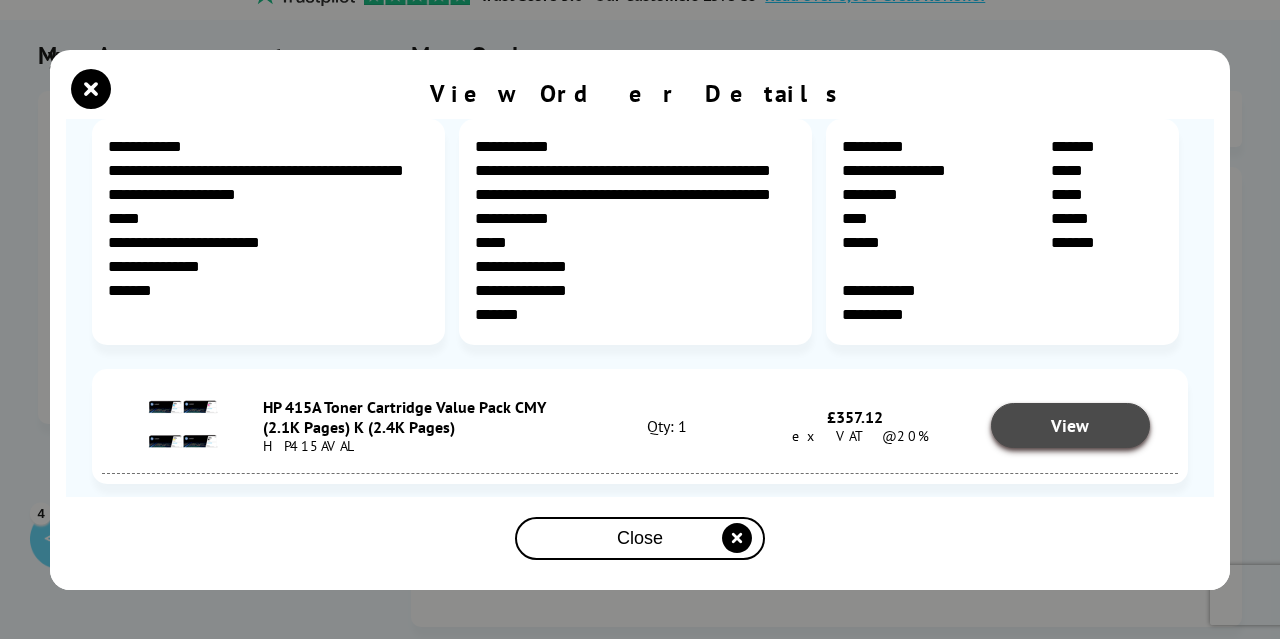 click on "View" at bounding box center (1071, 425) 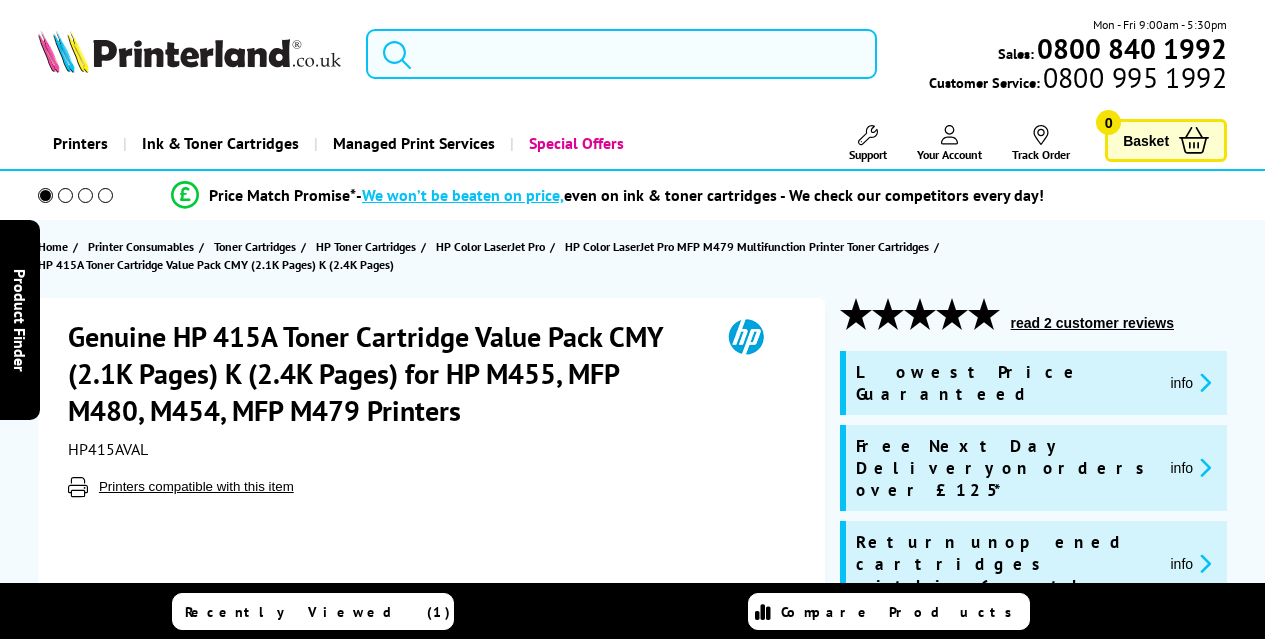 scroll, scrollTop: 0, scrollLeft: 0, axis: both 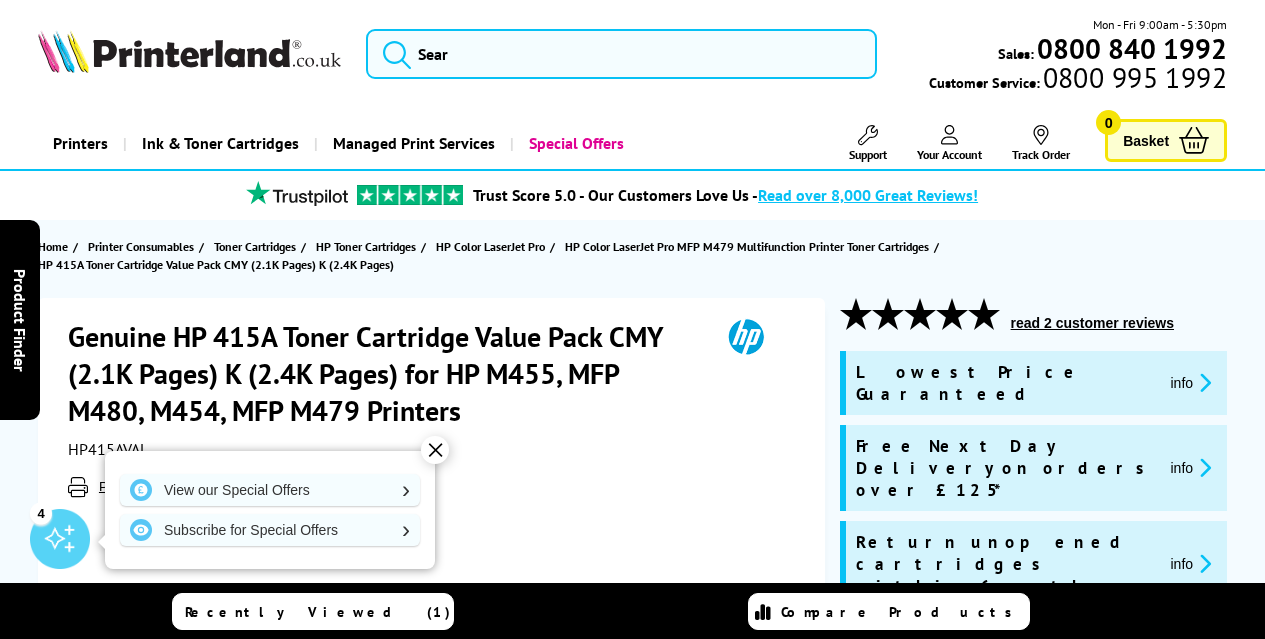 click on "Your Account" at bounding box center [949, 154] 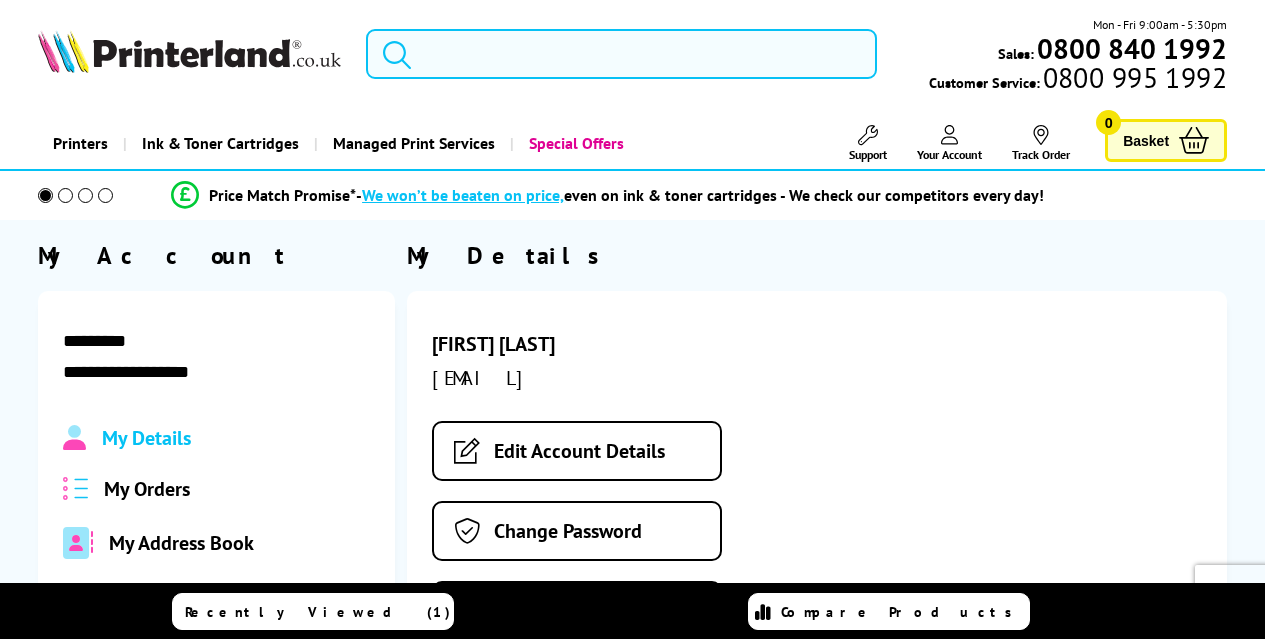 scroll, scrollTop: 0, scrollLeft: 0, axis: both 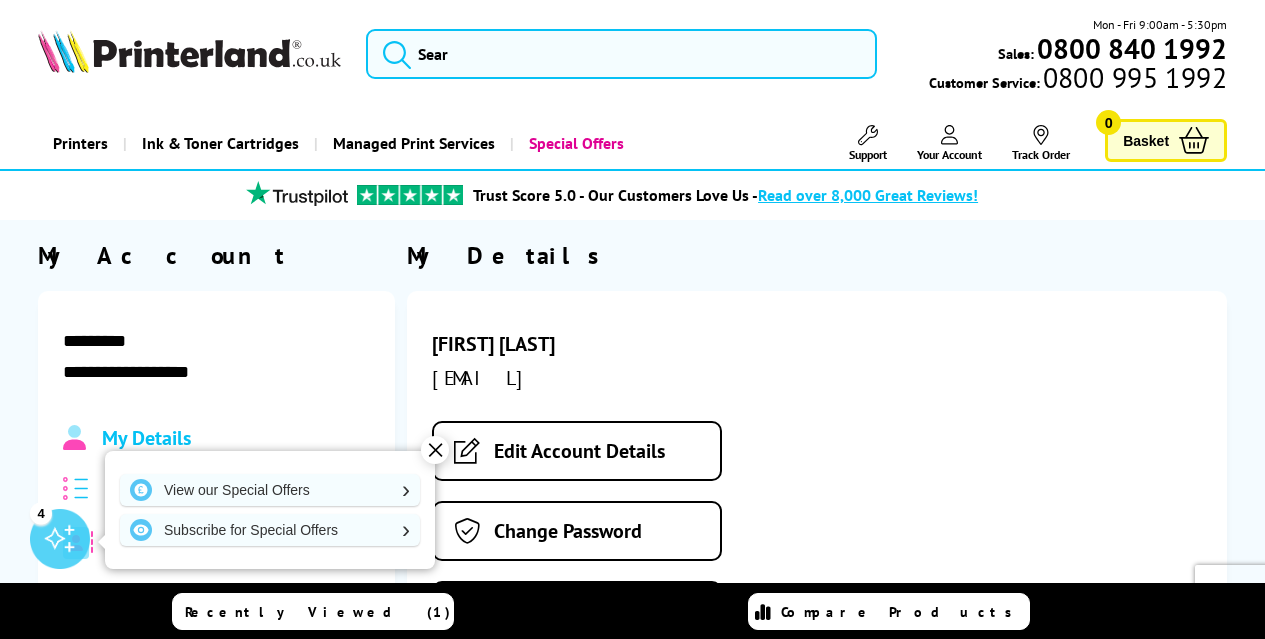 click on "**********" at bounding box center [216, 373] 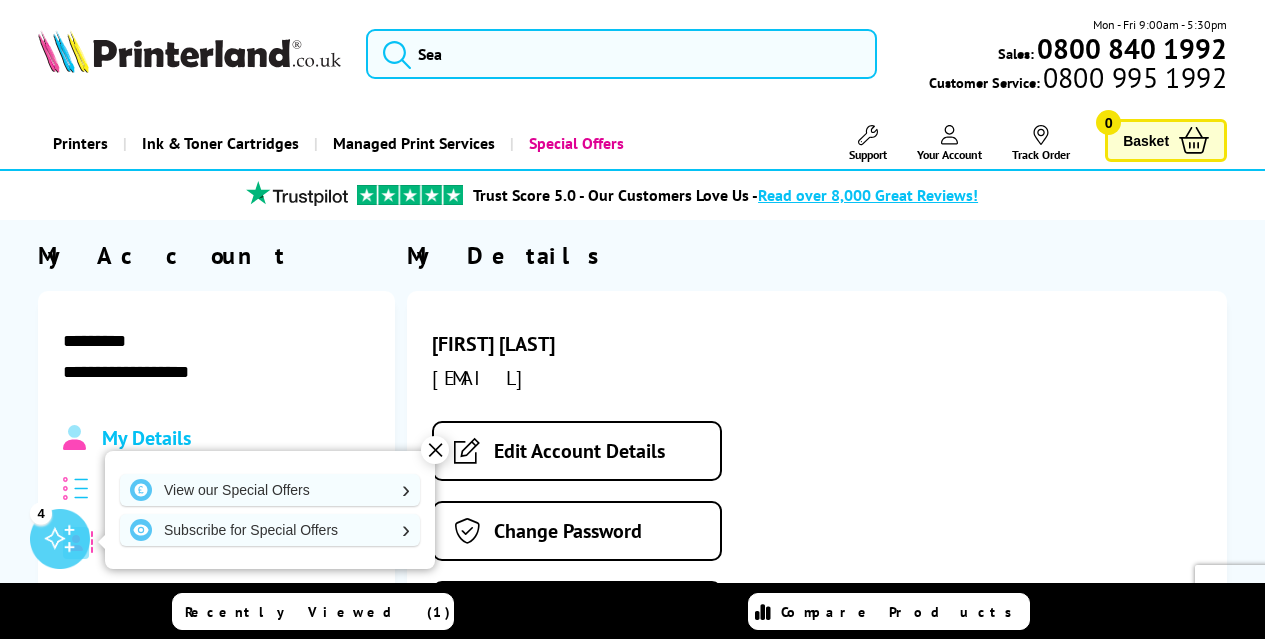 click on "✕" at bounding box center (435, 450) 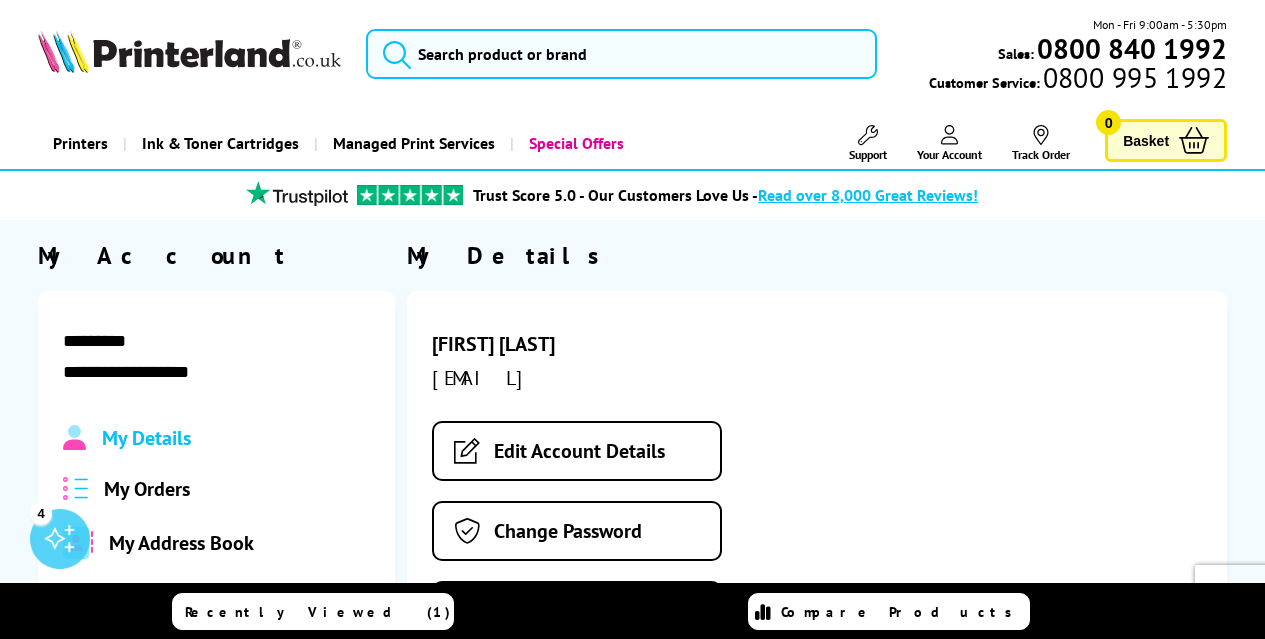 click on "My Orders" at bounding box center [147, 489] 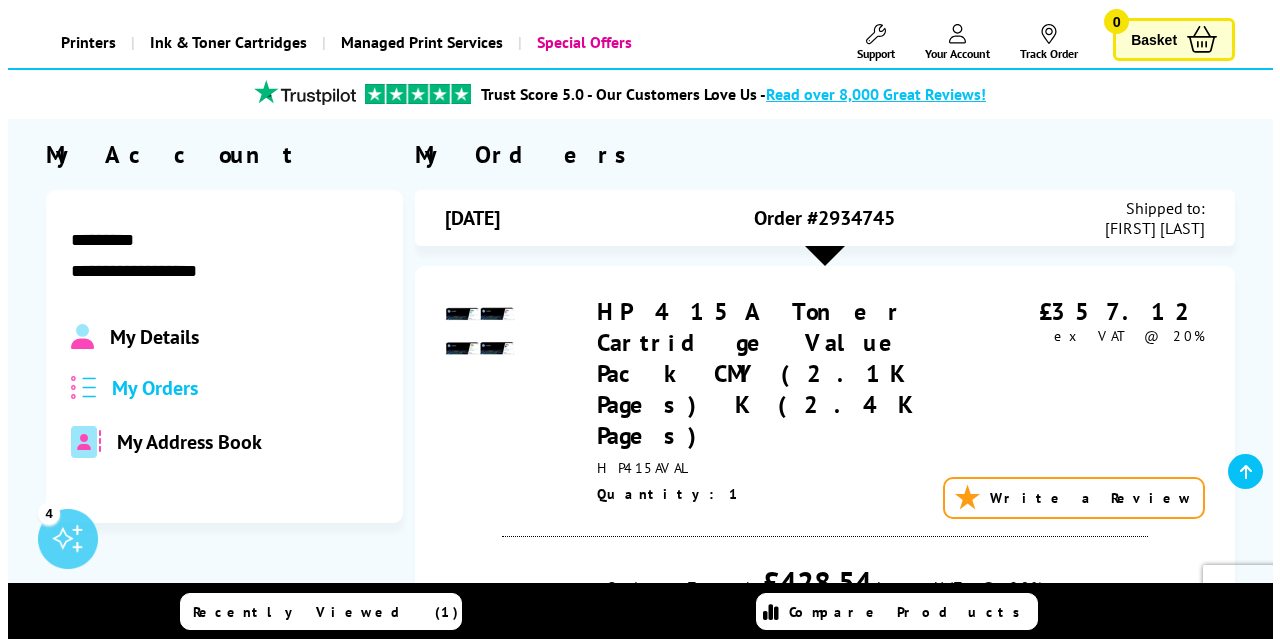 scroll, scrollTop: 200, scrollLeft: 0, axis: vertical 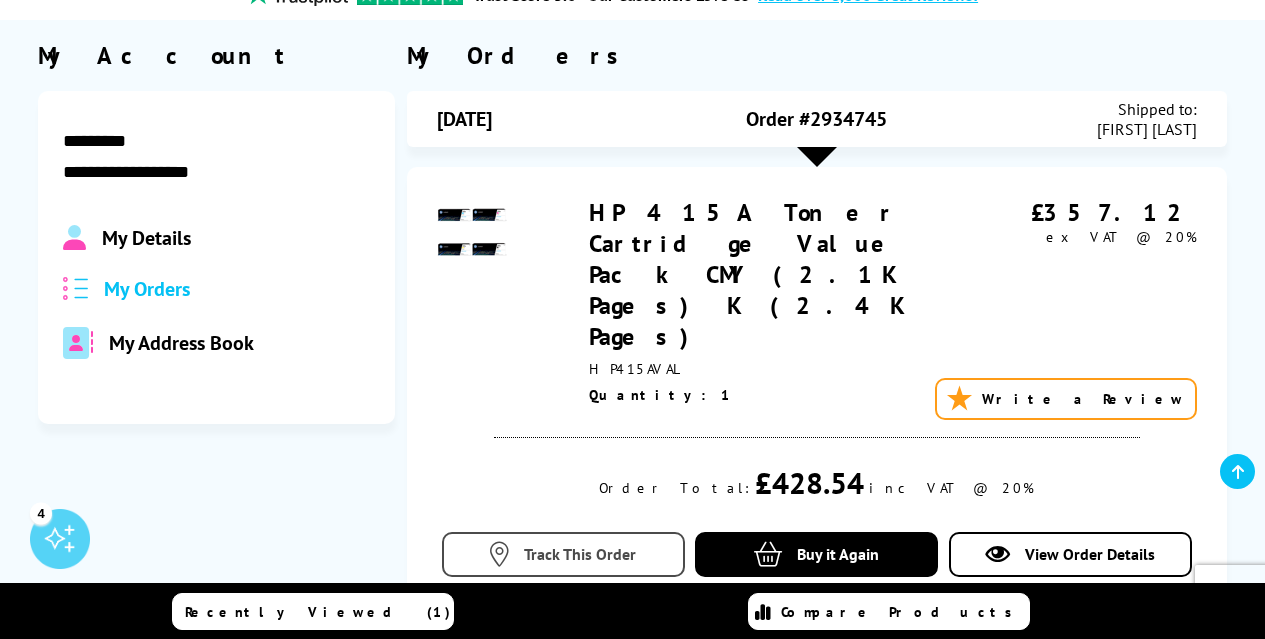 click on "Track This Order" at bounding box center (580, 554) 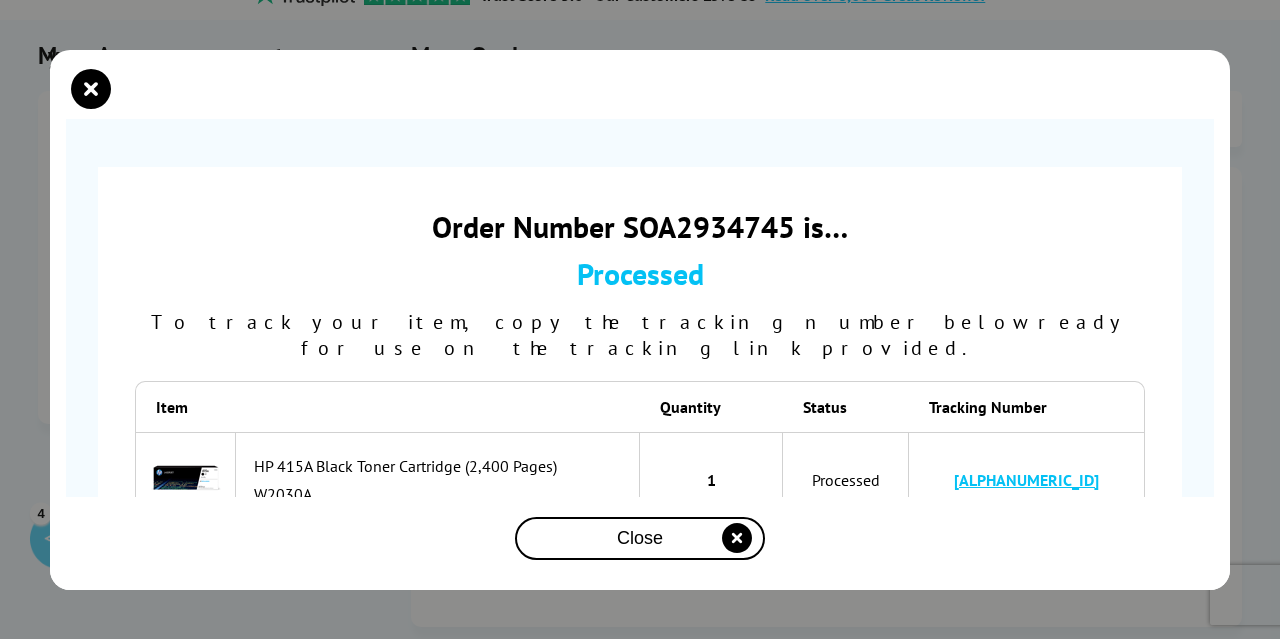 drag, startPoint x: 1103, startPoint y: 456, endPoint x: 869, endPoint y: 456, distance: 234 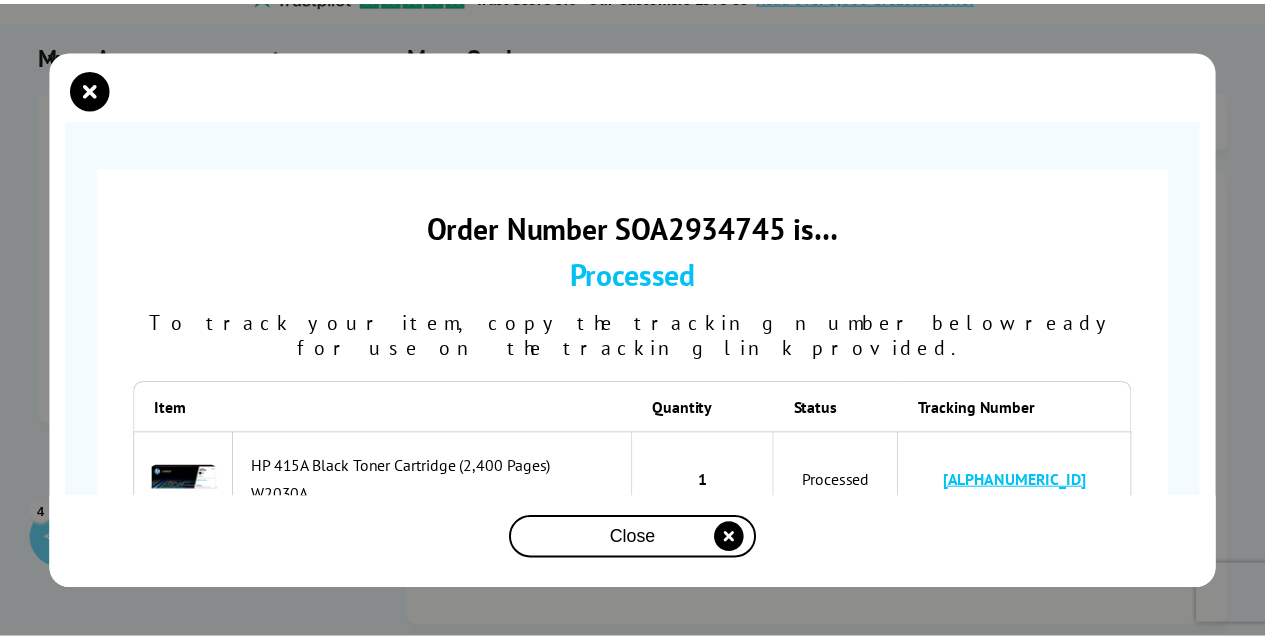 scroll, scrollTop: 200, scrollLeft: 0, axis: vertical 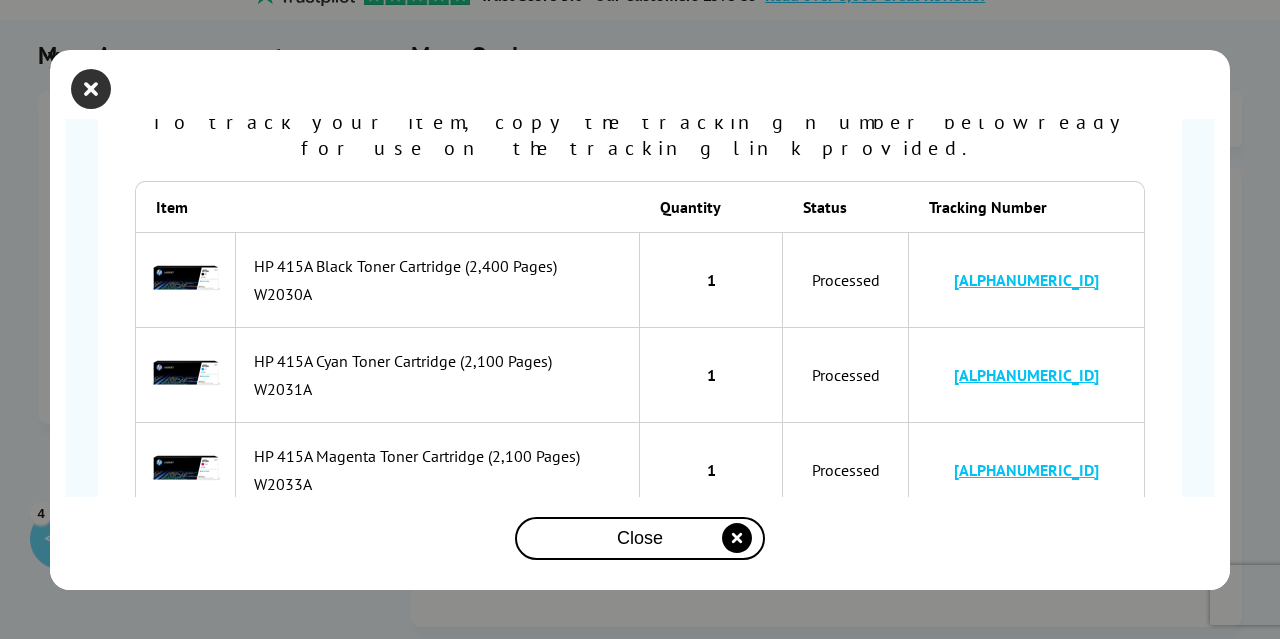click at bounding box center (91, 89) 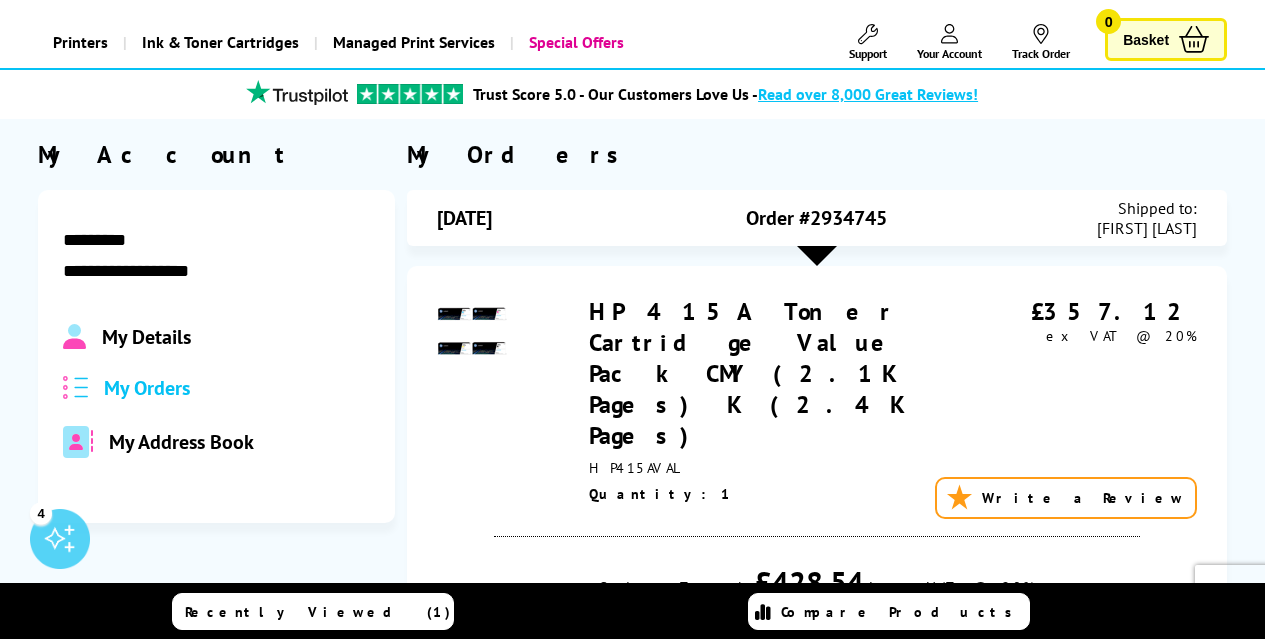 scroll, scrollTop: 100, scrollLeft: 0, axis: vertical 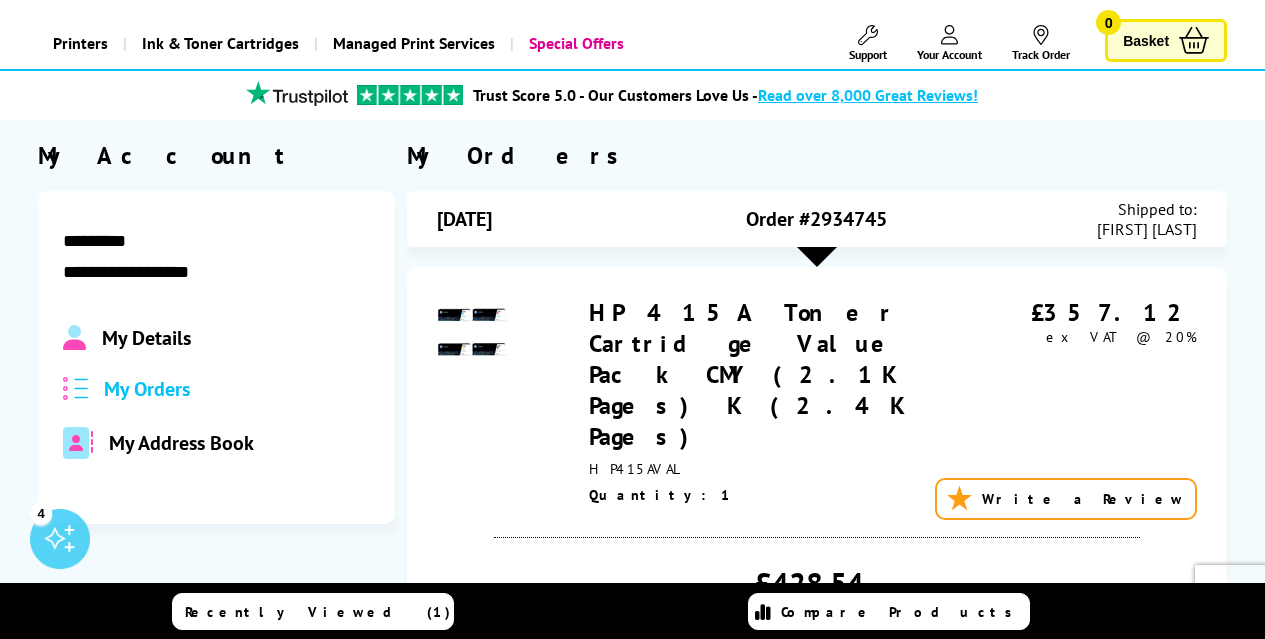 drag, startPoint x: 887, startPoint y: 215, endPoint x: 815, endPoint y: 221, distance: 72.249565 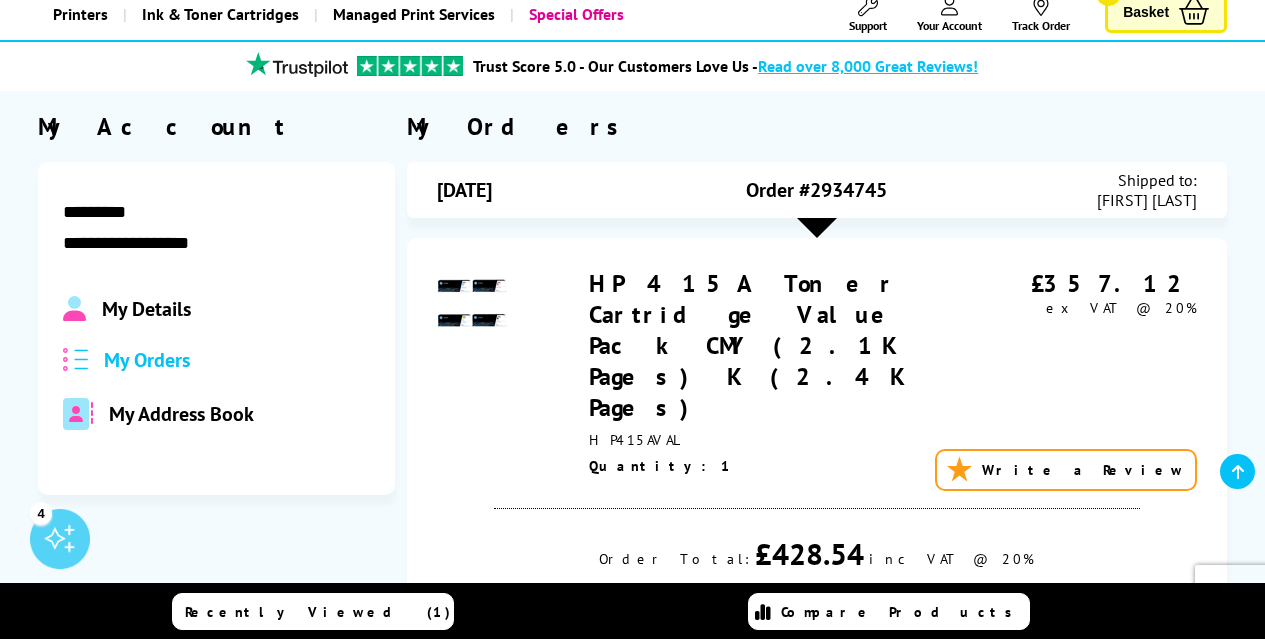scroll, scrollTop: 0, scrollLeft: 0, axis: both 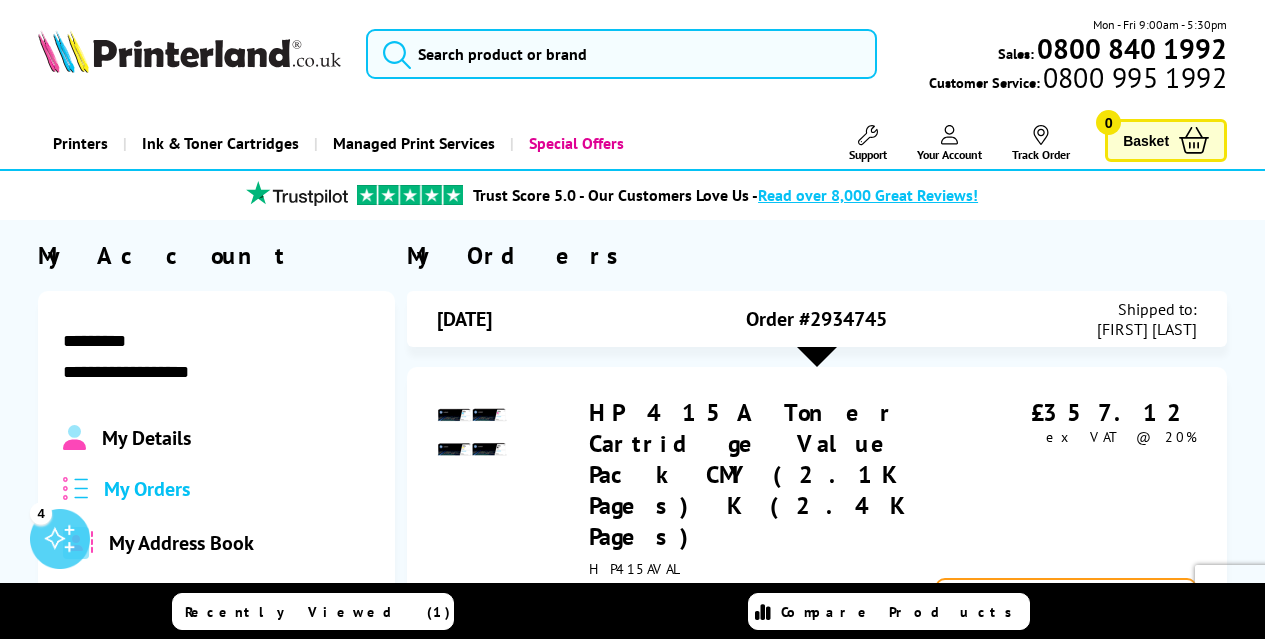 click at bounding box center (868, 135) 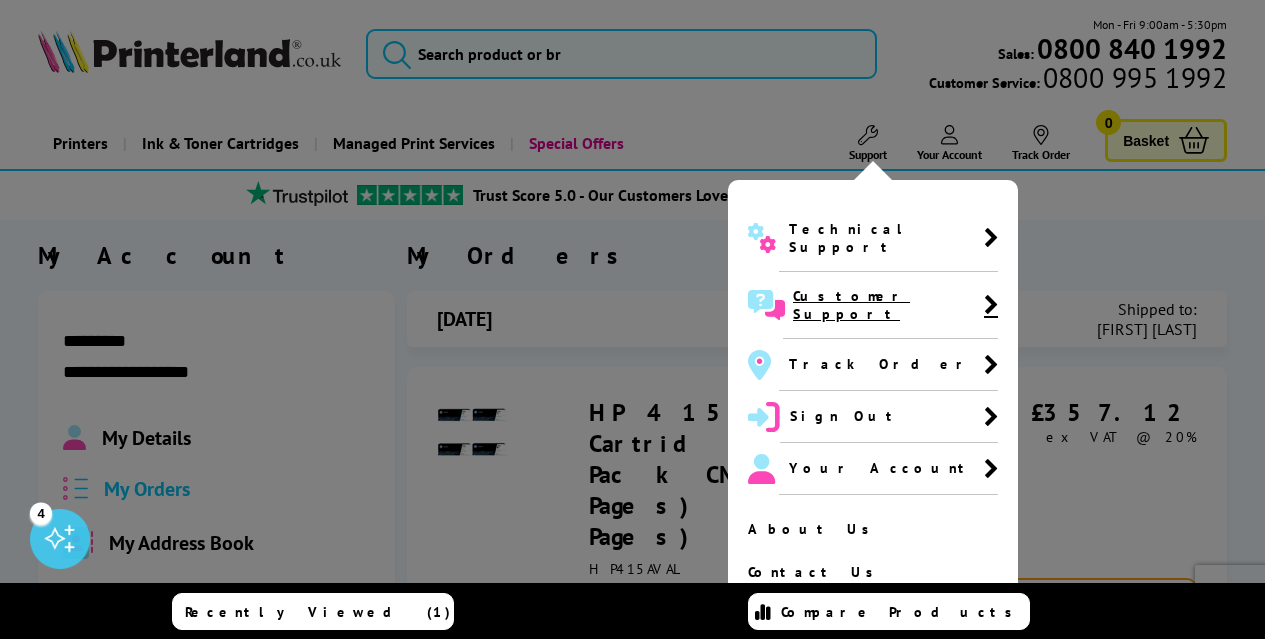 click on "Customer Support" at bounding box center (888, 305) 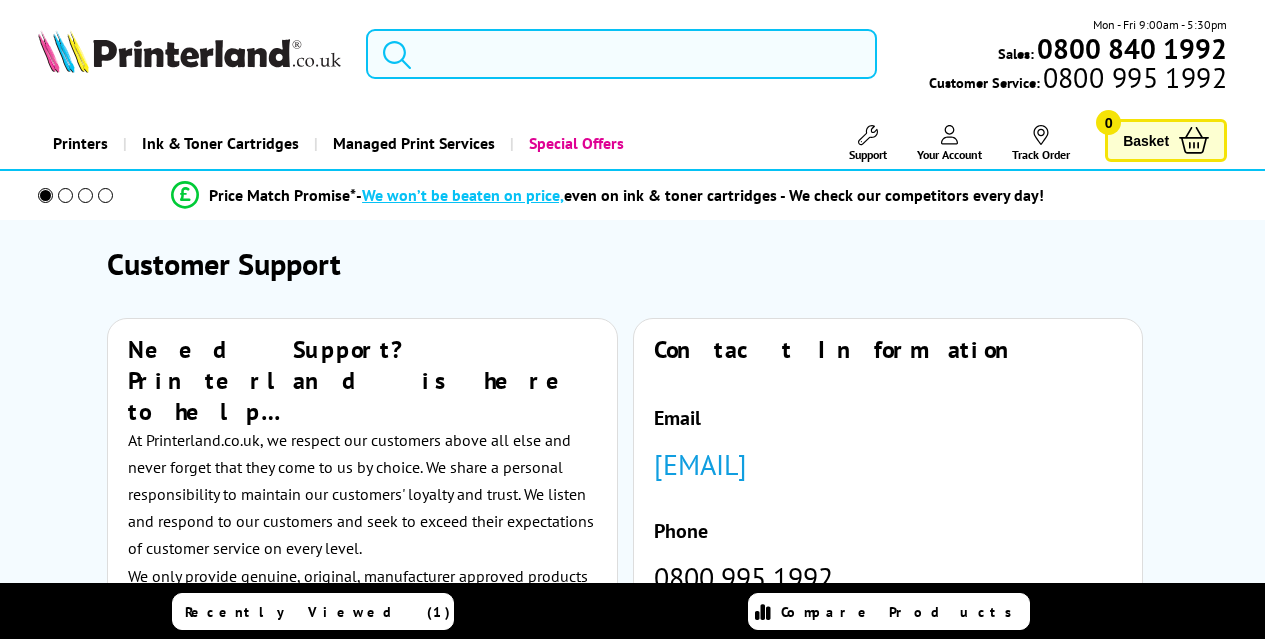 scroll, scrollTop: 0, scrollLeft: 0, axis: both 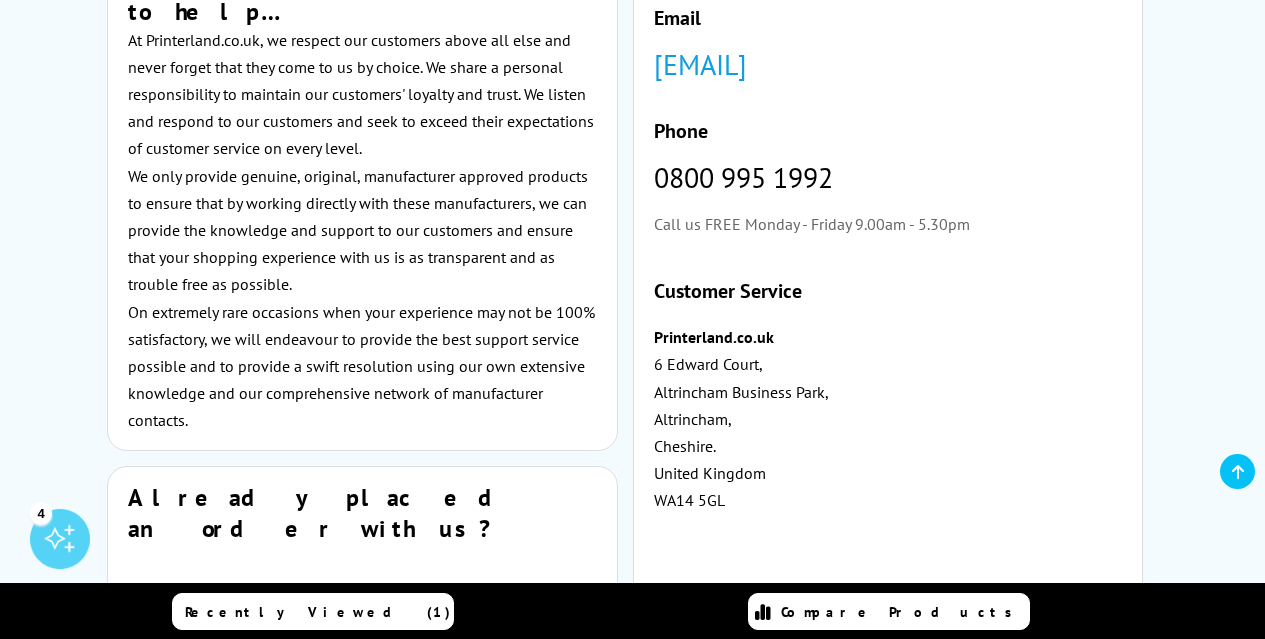 click on "[EMAIL]" at bounding box center (700, 64) 